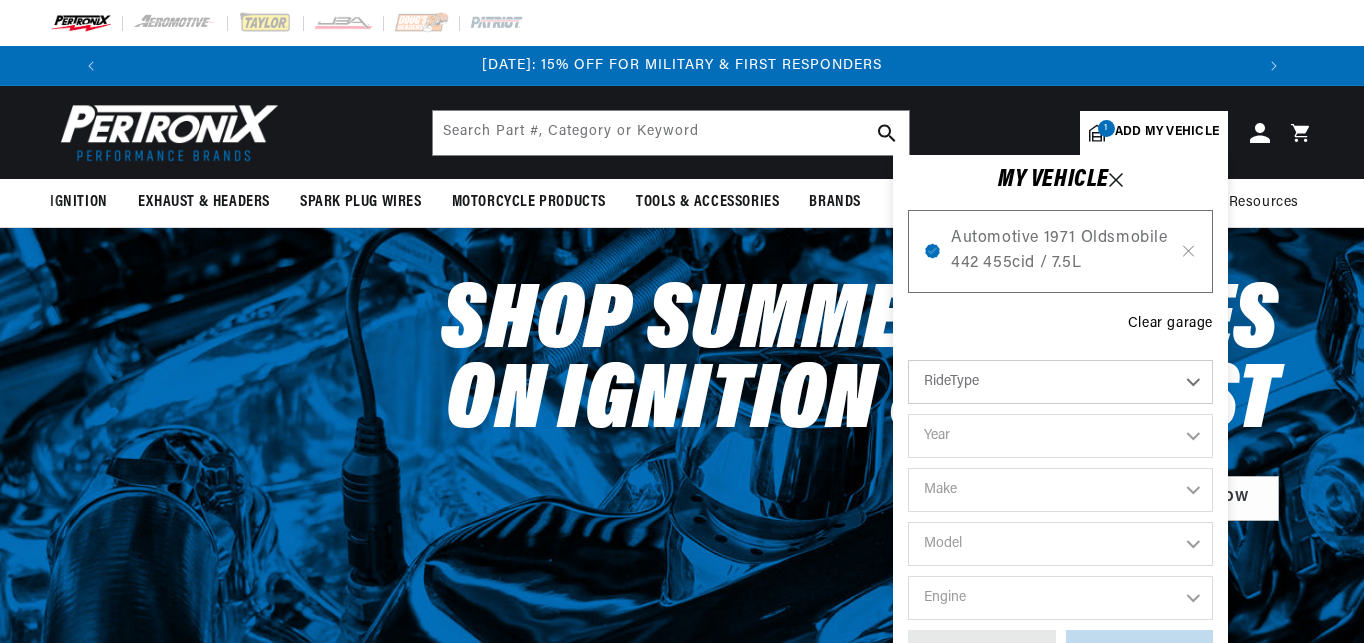 select on "1971" 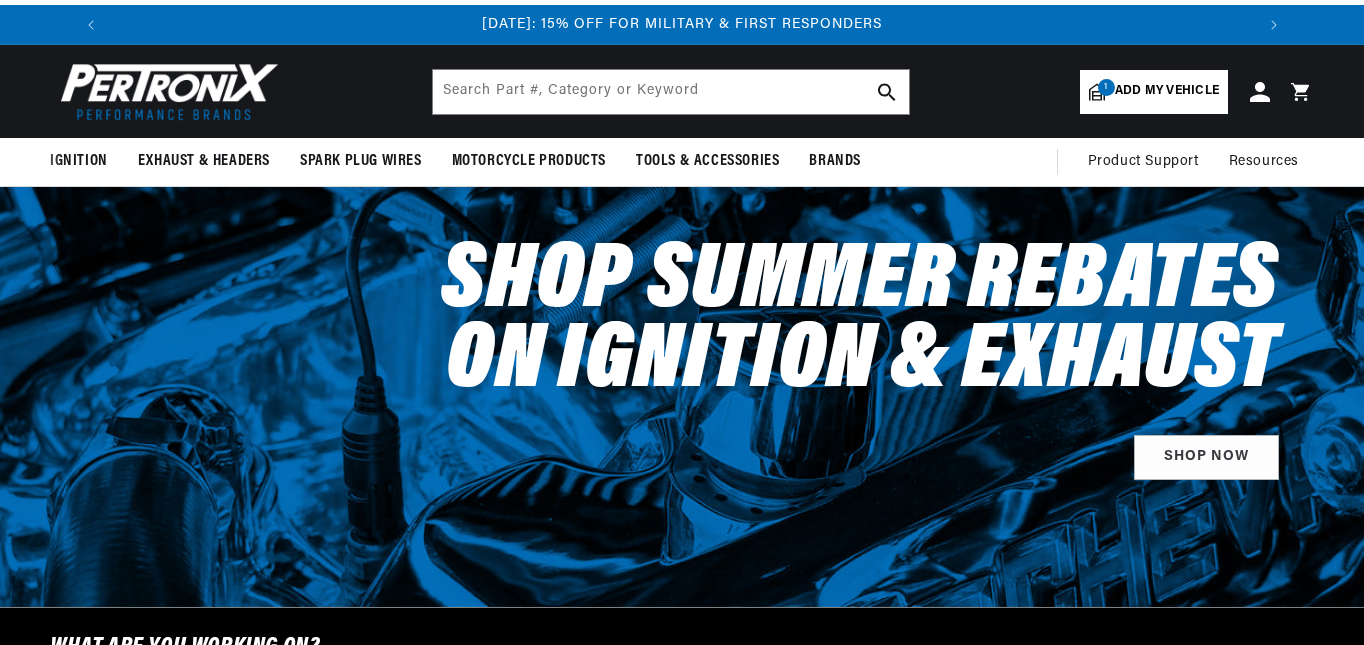 scroll, scrollTop: 40, scrollLeft: 0, axis: vertical 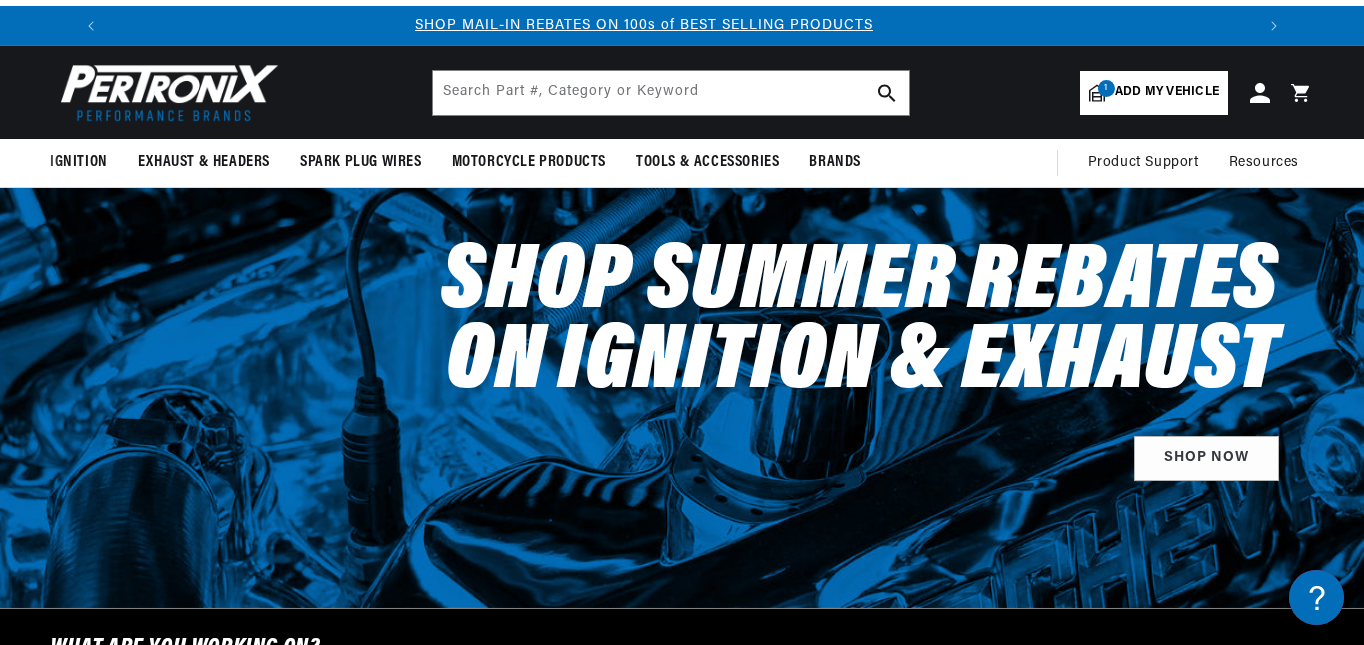 click on "1" at bounding box center (1106, 88) 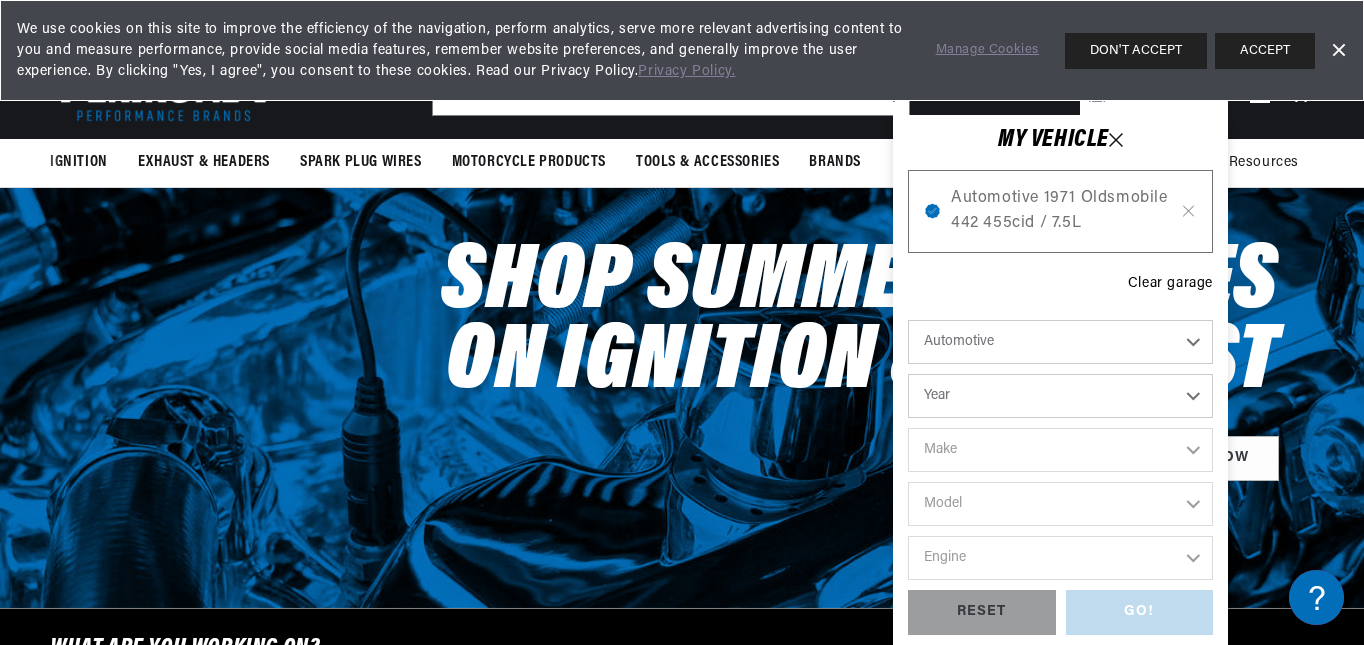 scroll, scrollTop: 0, scrollLeft: 0, axis: both 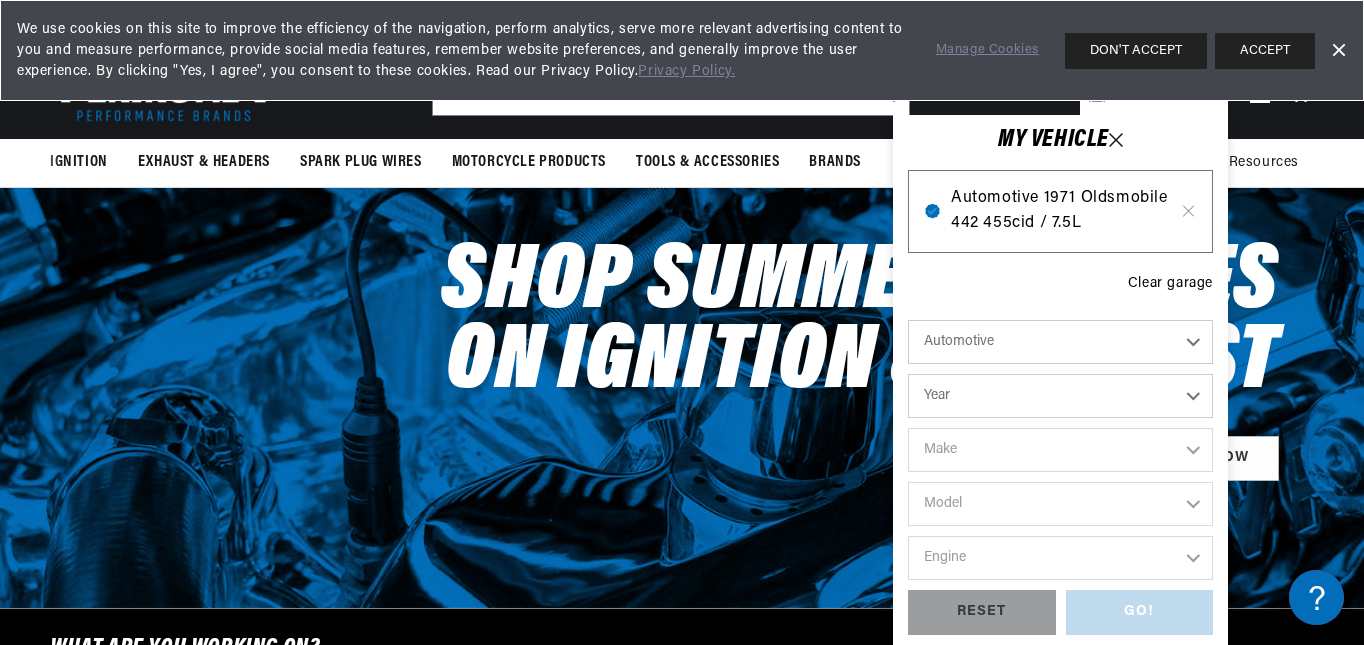 click on "Automotive 1971 Oldsmobile 442 455cid / 7.5L" at bounding box center (1060, 211) 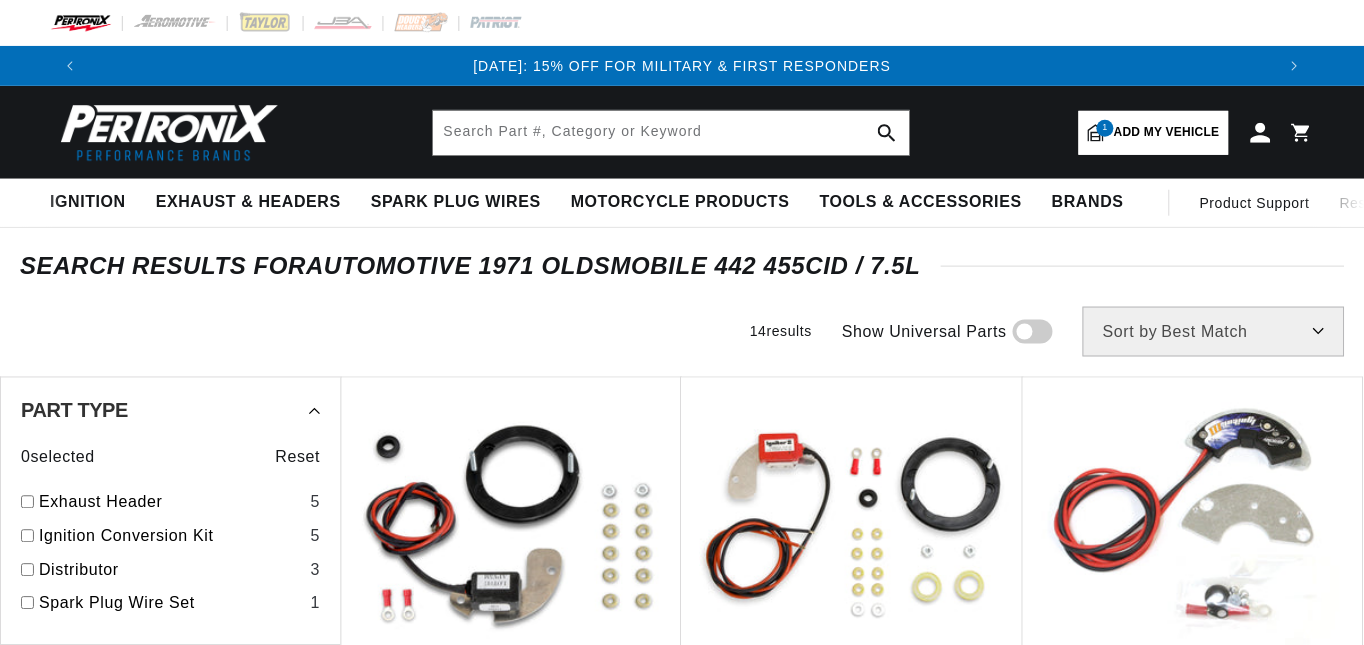 scroll, scrollTop: 0, scrollLeft: 0, axis: both 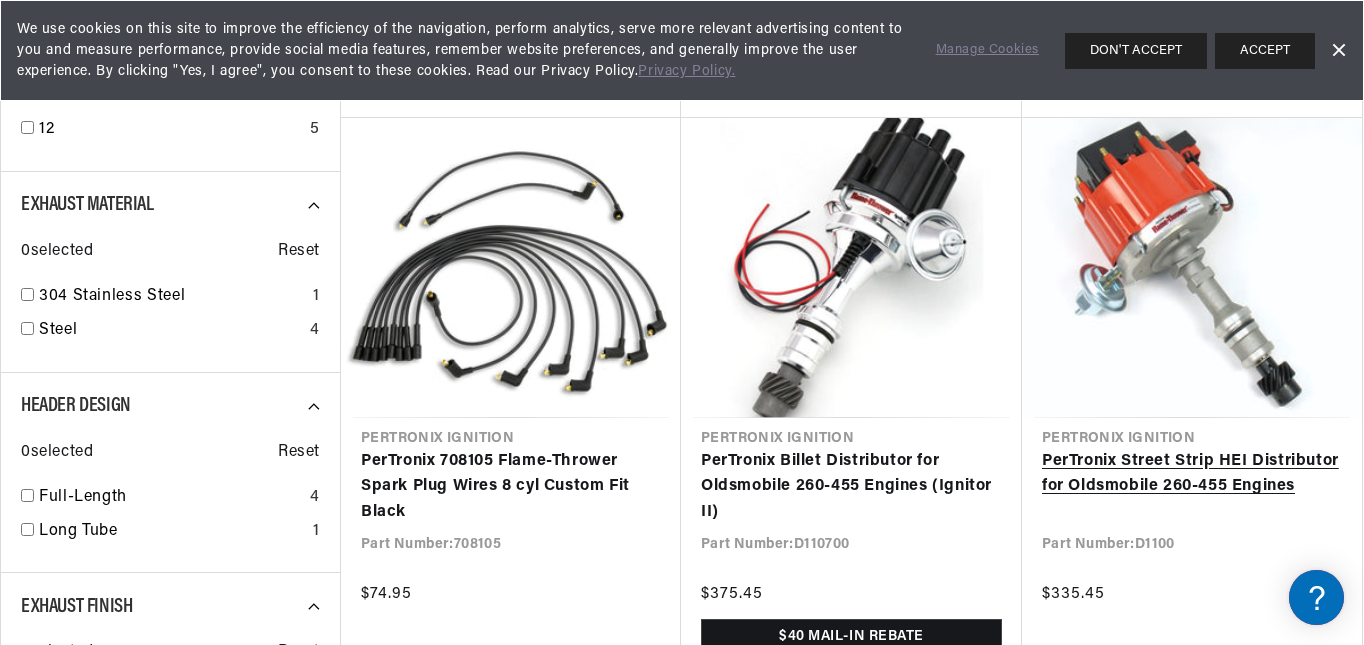 click on "PerTronix Street Strip HEI Distributor for Oldsmobile 260-455 Engines" at bounding box center (1192, 474) 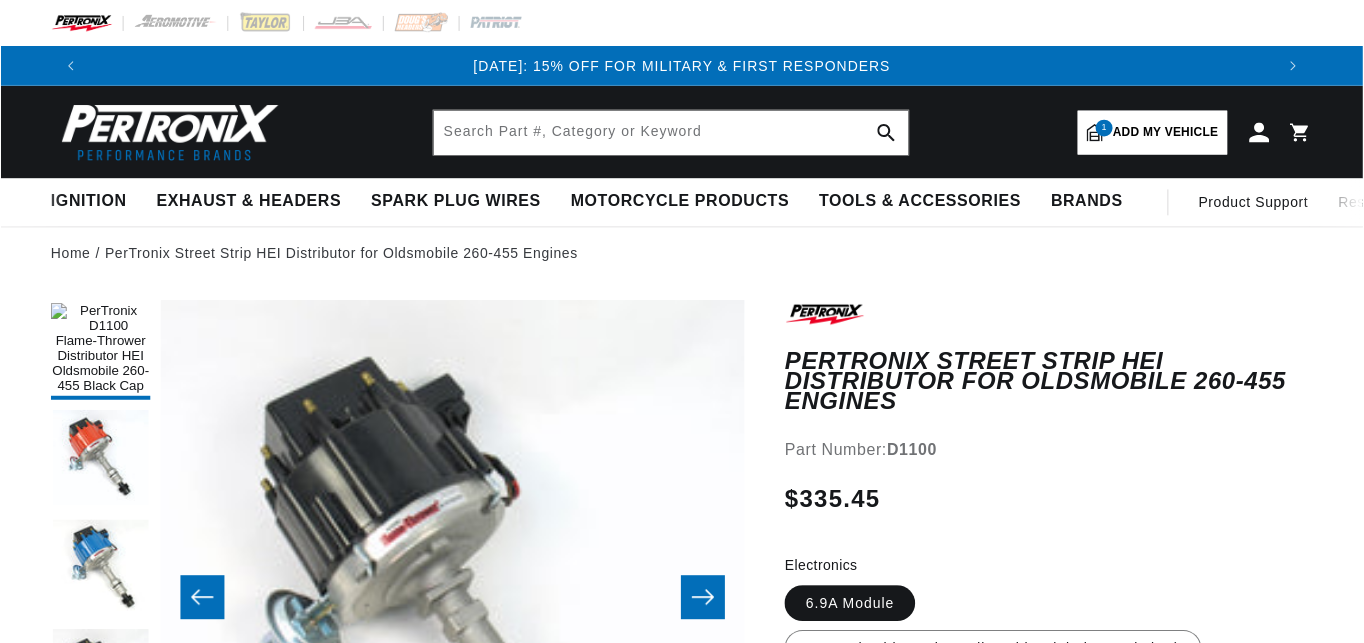 scroll, scrollTop: 0, scrollLeft: 0, axis: both 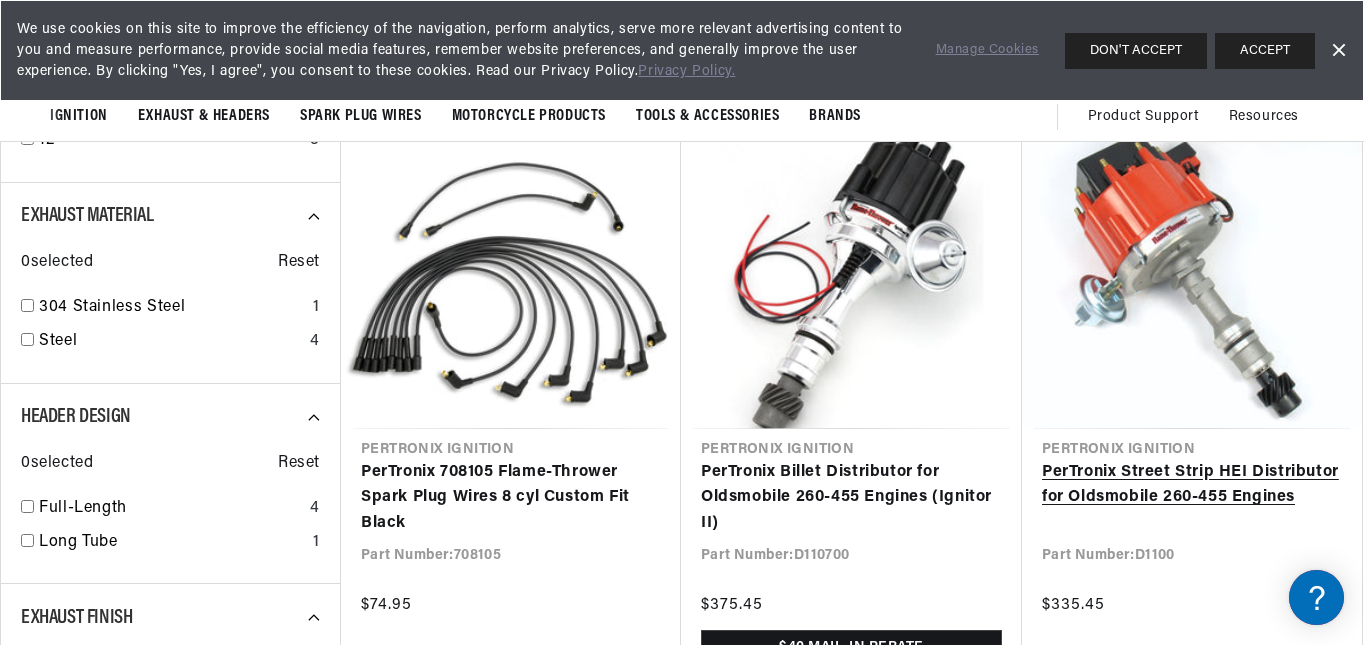 click on "PerTronix Street Strip HEI Distributor for Oldsmobile 260-455 Engines" at bounding box center [1192, 485] 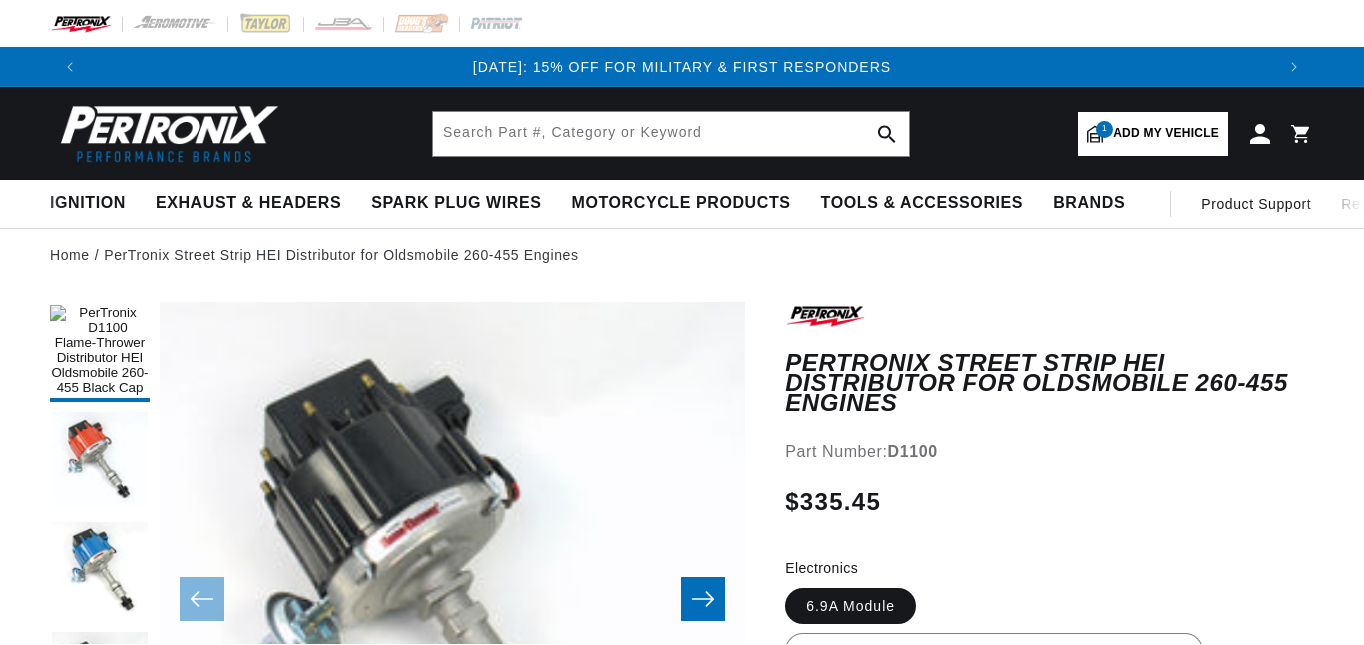 scroll, scrollTop: 0, scrollLeft: 0, axis: both 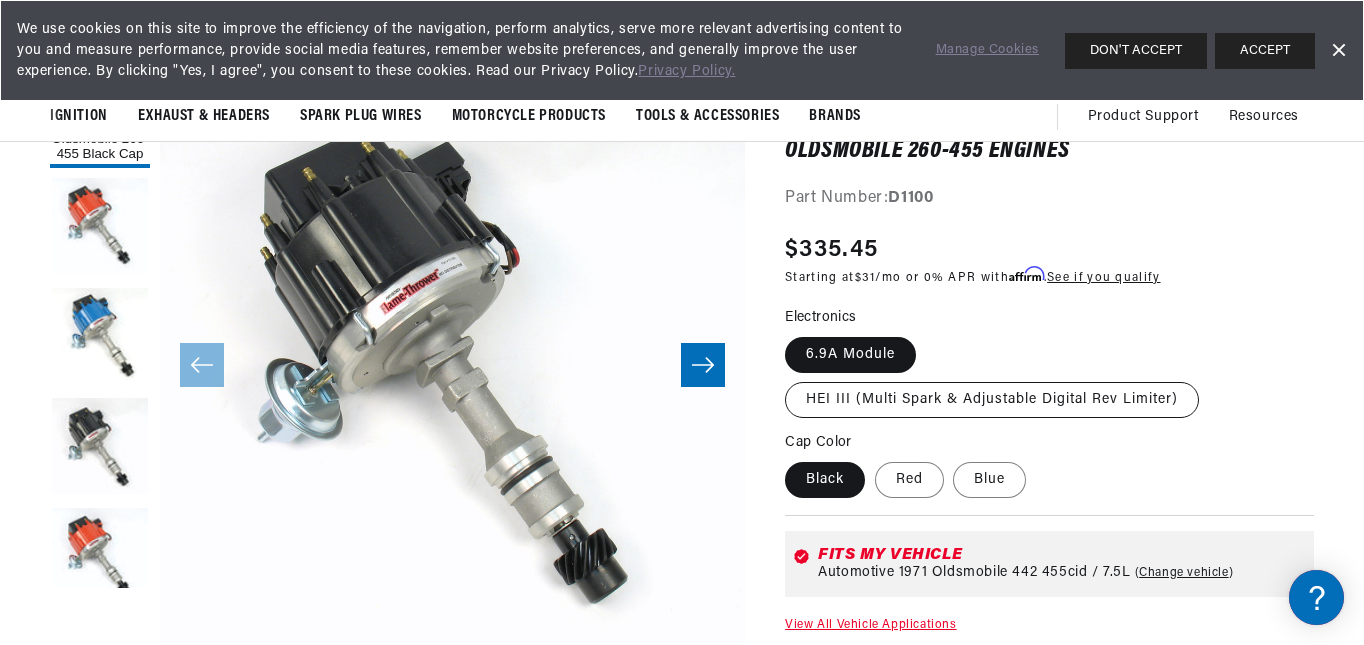 click on "HEI III (Multi Spark & Adjustable Digital Rev Limiter)" at bounding box center (992, 400) 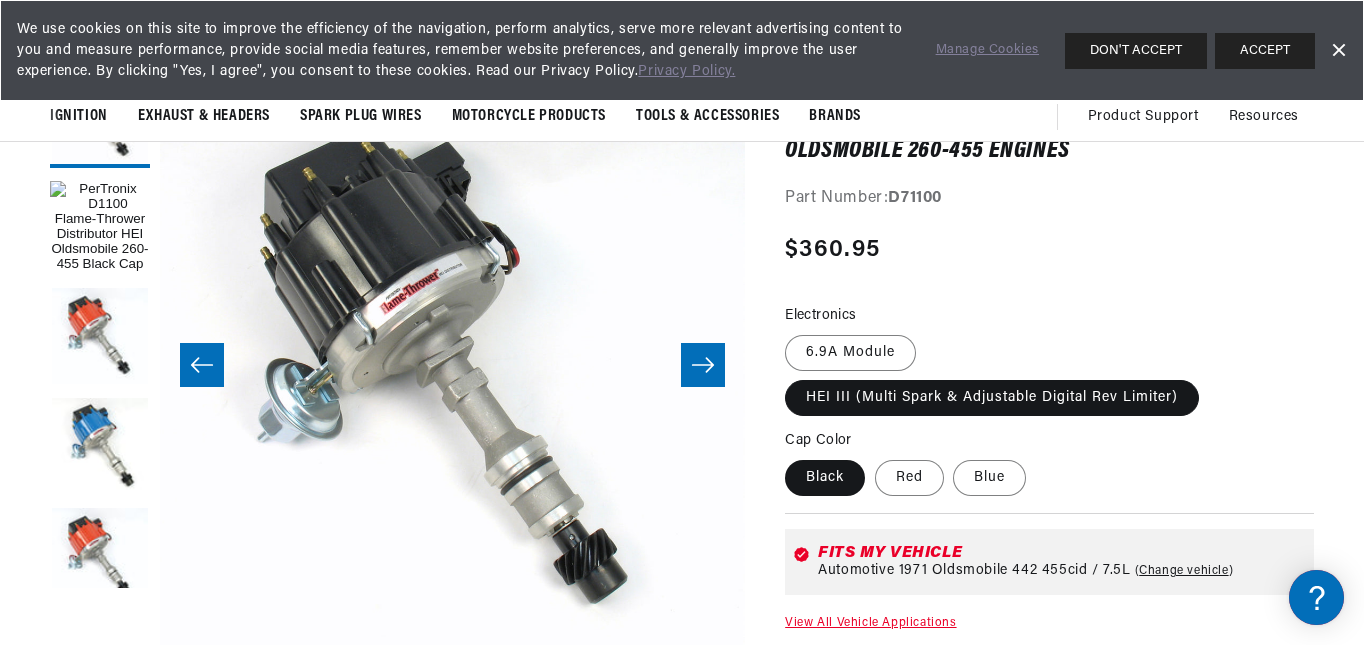scroll, scrollTop: 0, scrollLeft: 0, axis: both 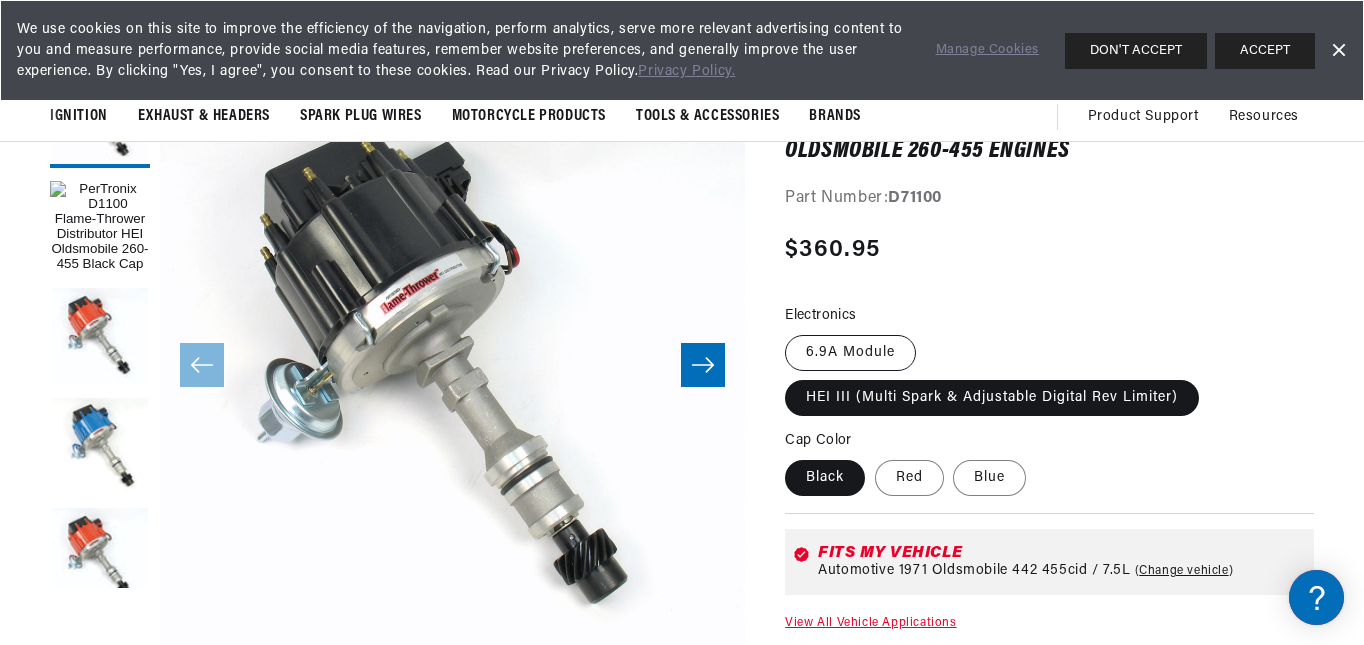 click on "6.9A Module" at bounding box center [850, 353] 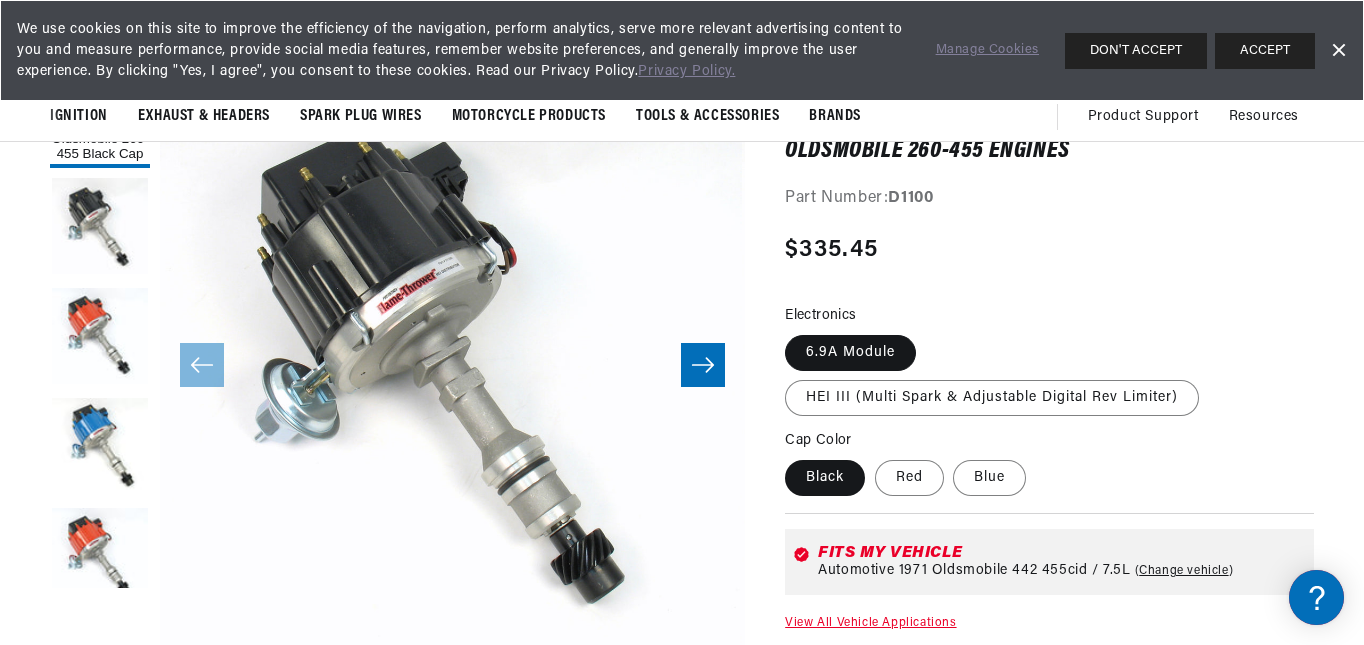 scroll, scrollTop: 0, scrollLeft: 0, axis: both 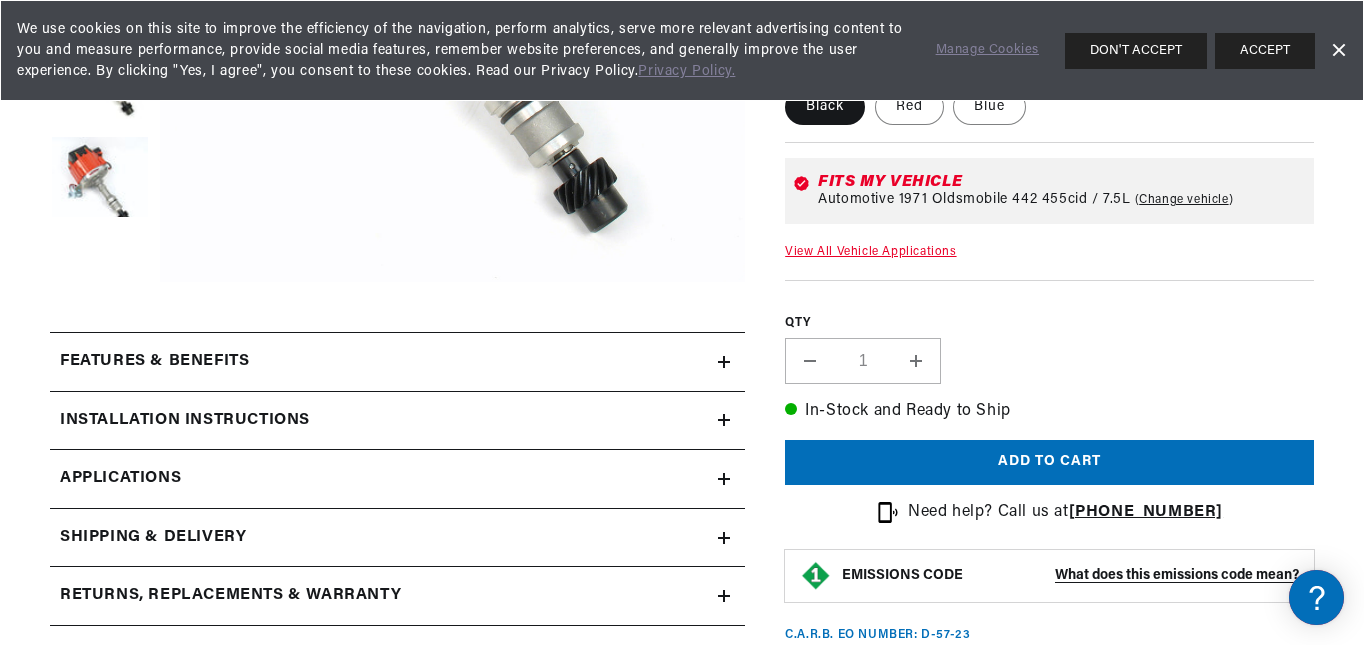 click on "Features & Benefits" at bounding box center (384, 362) 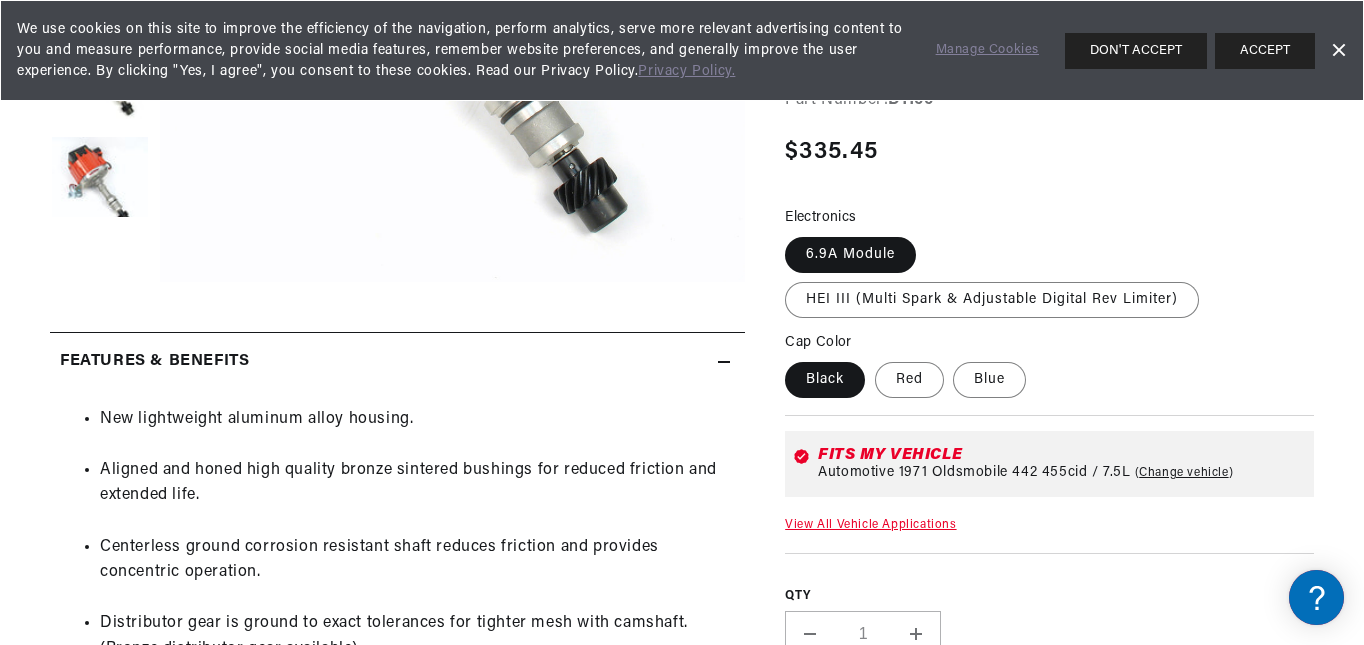 scroll, scrollTop: 0, scrollLeft: 0, axis: both 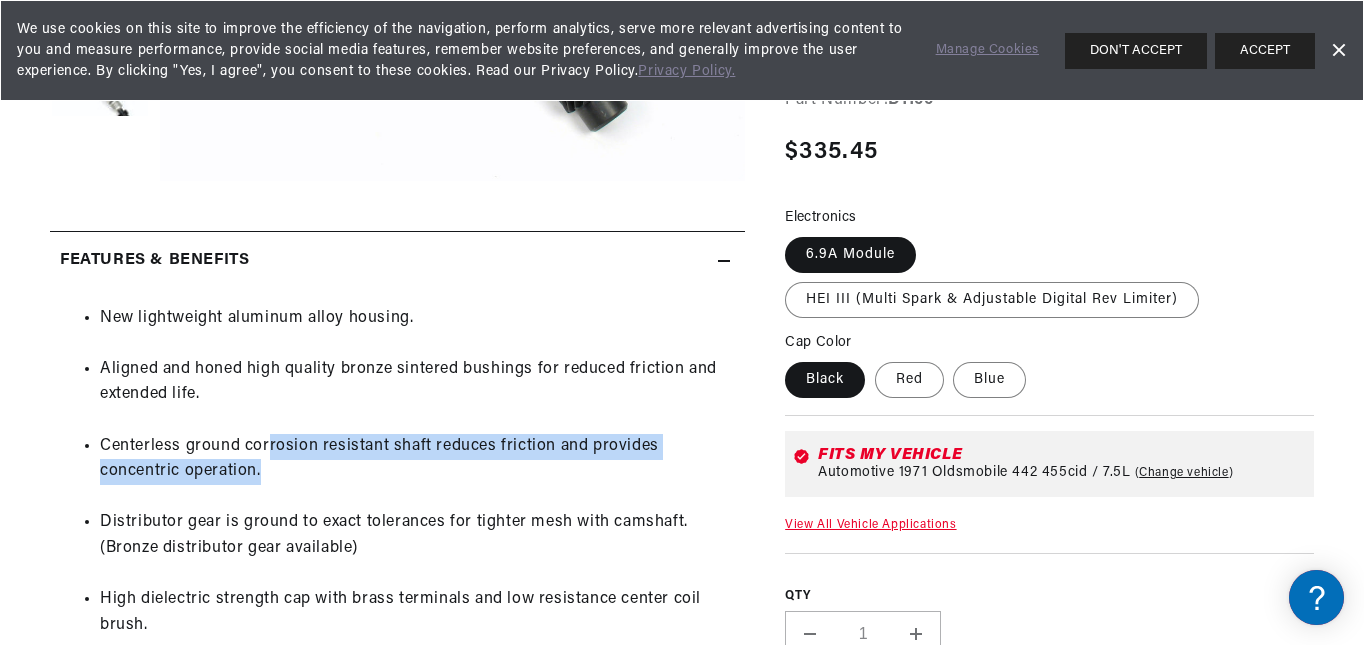 drag, startPoint x: 272, startPoint y: 469, endPoint x: 268, endPoint y: 447, distance: 22.36068 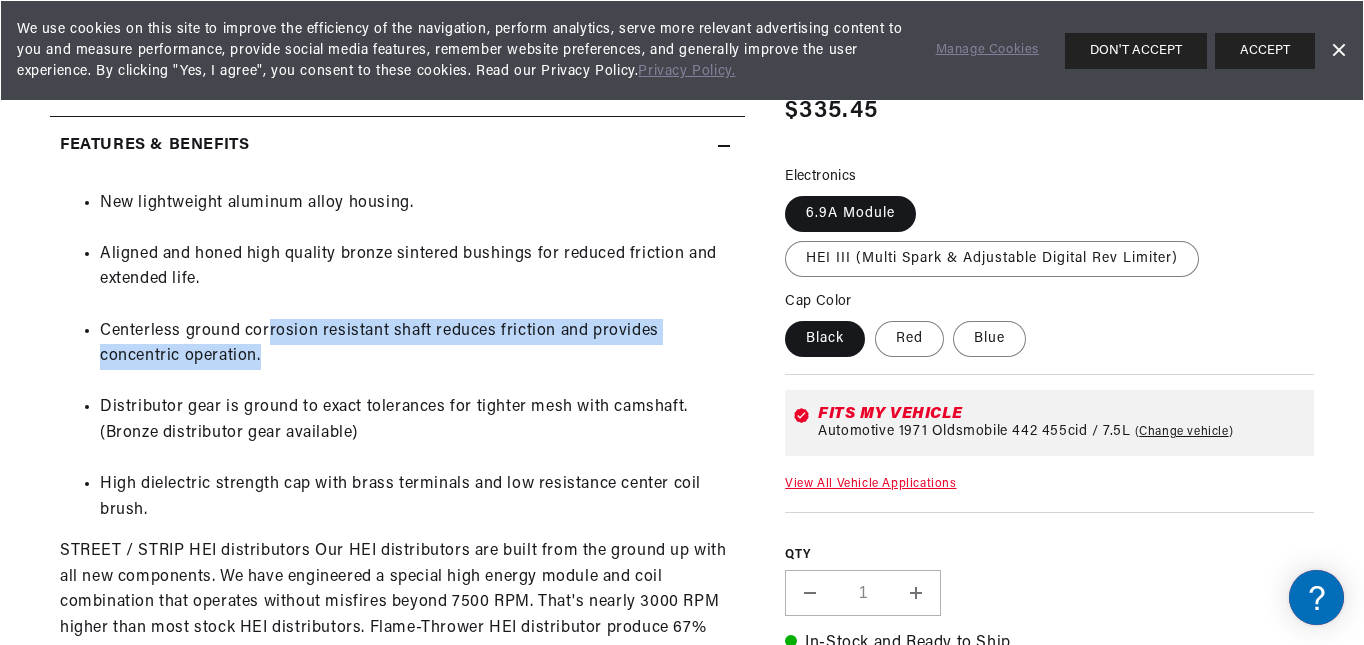scroll, scrollTop: 905, scrollLeft: 0, axis: vertical 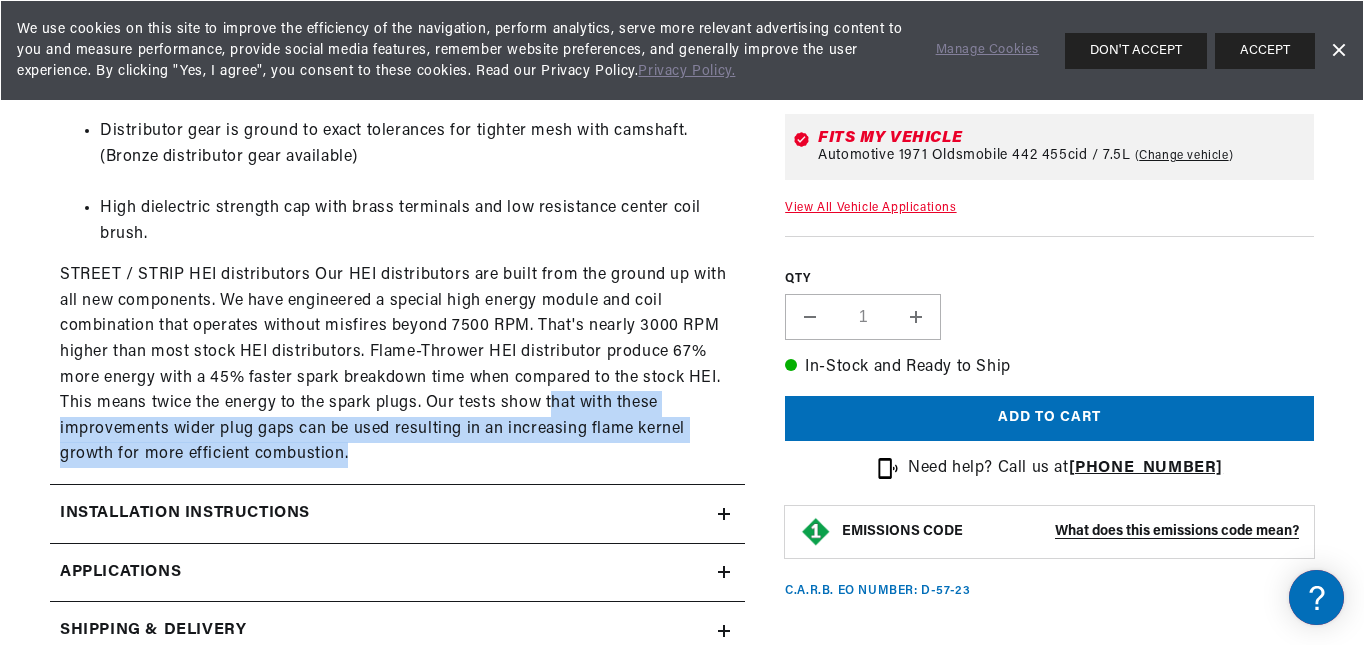 drag, startPoint x: 578, startPoint y: 451, endPoint x: 550, endPoint y: 400, distance: 58.18075 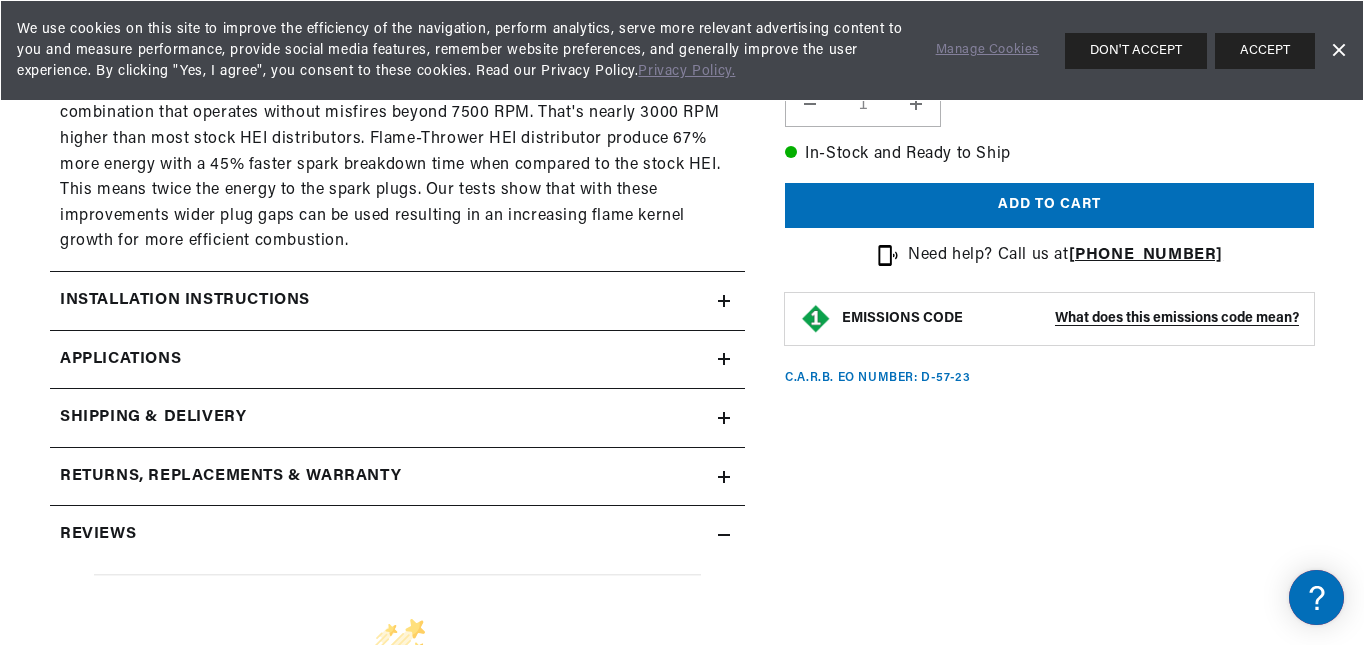 scroll, scrollTop: 1336, scrollLeft: 0, axis: vertical 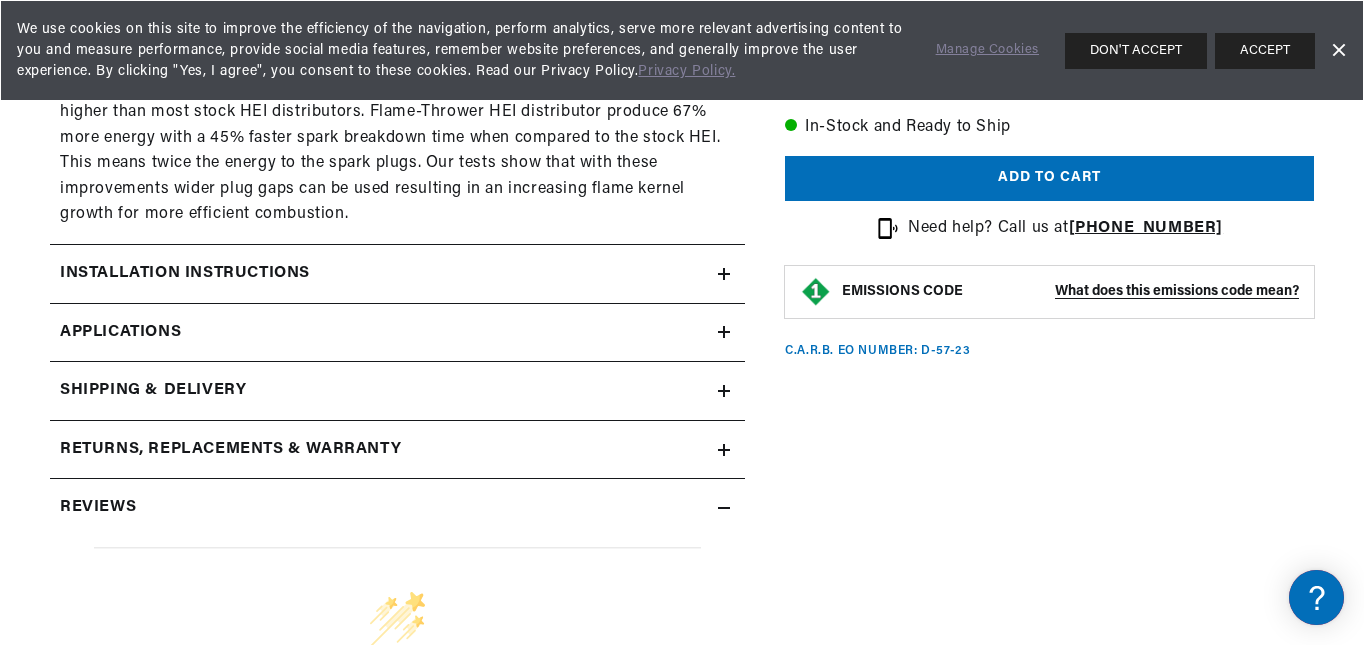 click on "Installation instructions" at bounding box center [384, -370] 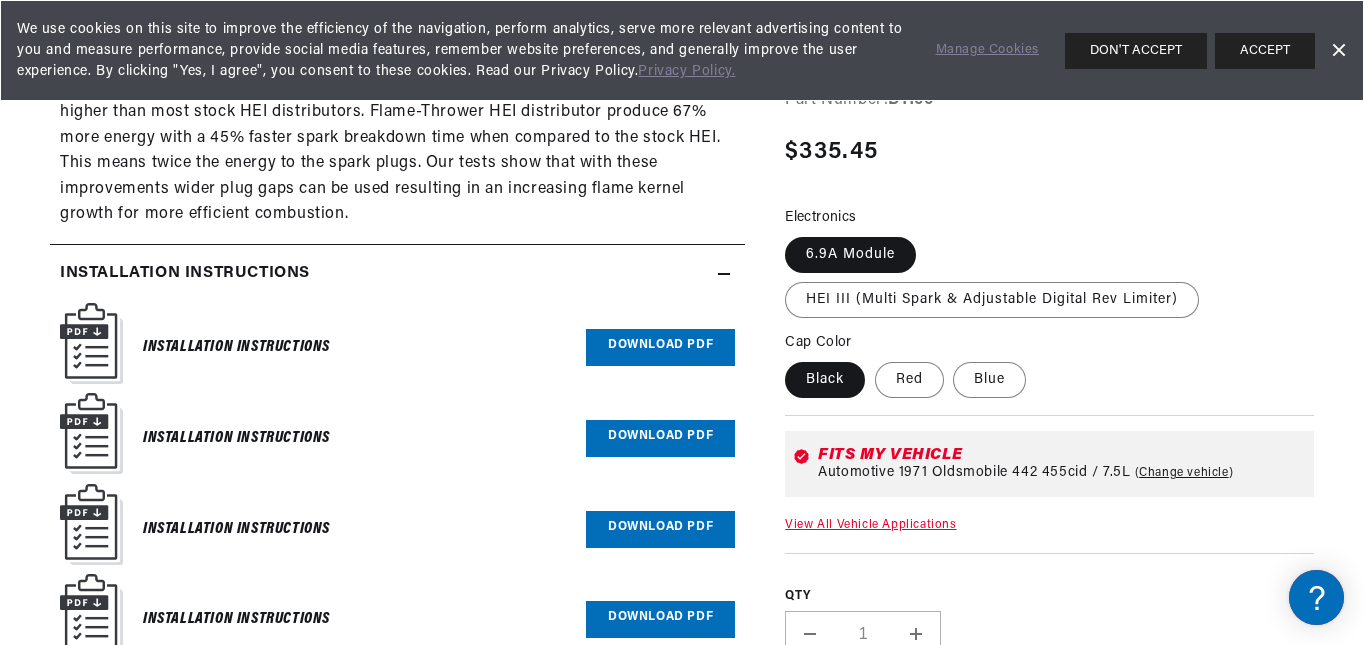scroll, scrollTop: 0, scrollLeft: 2362, axis: horizontal 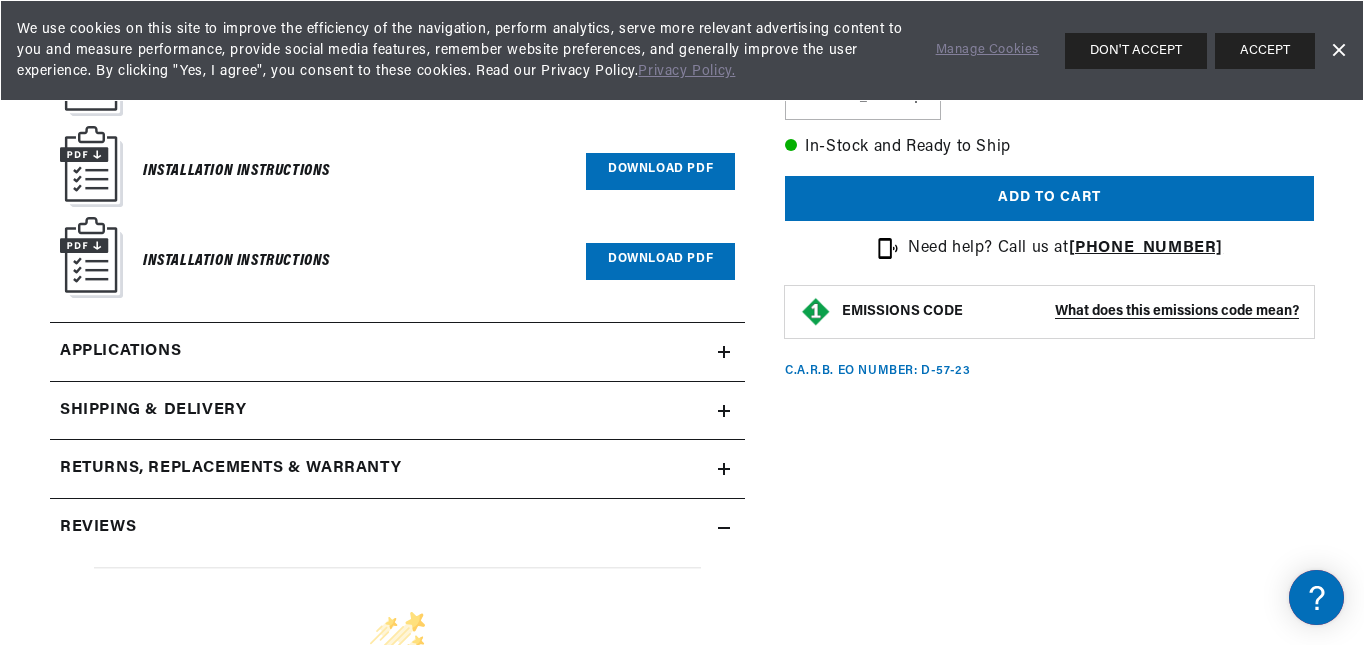 click on "Applications" at bounding box center (397, 352) 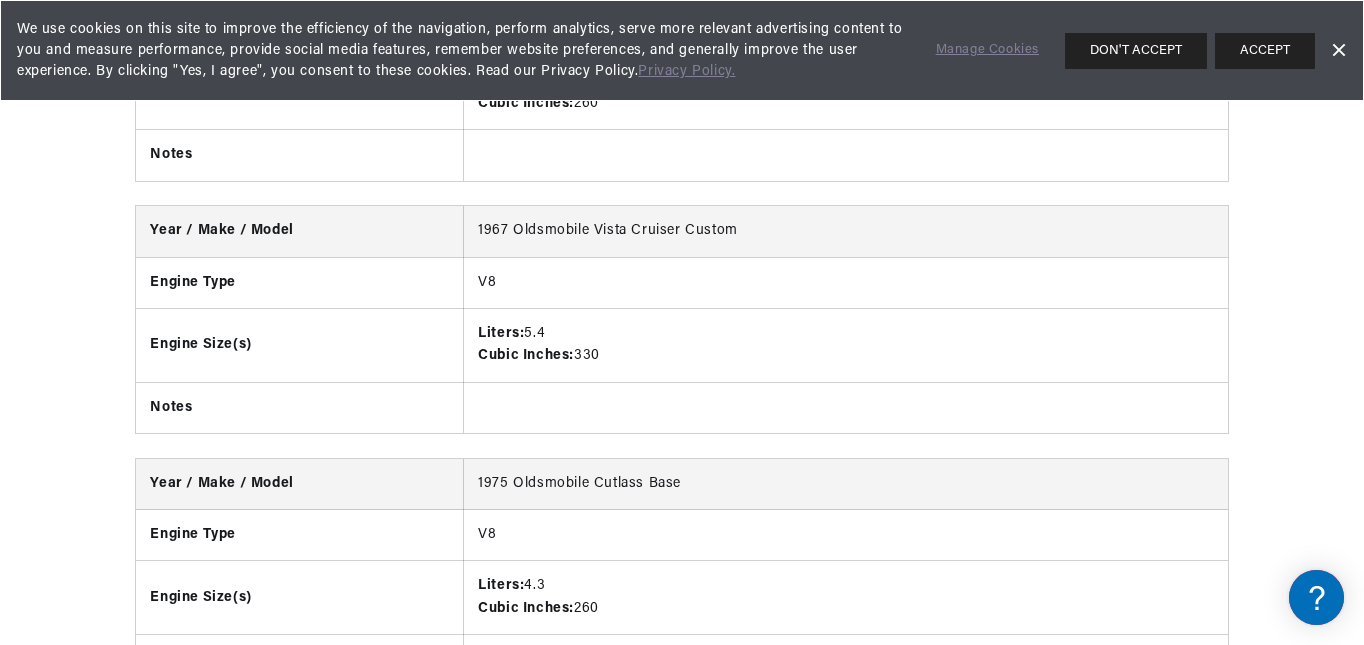 scroll, scrollTop: 3712, scrollLeft: 0, axis: vertical 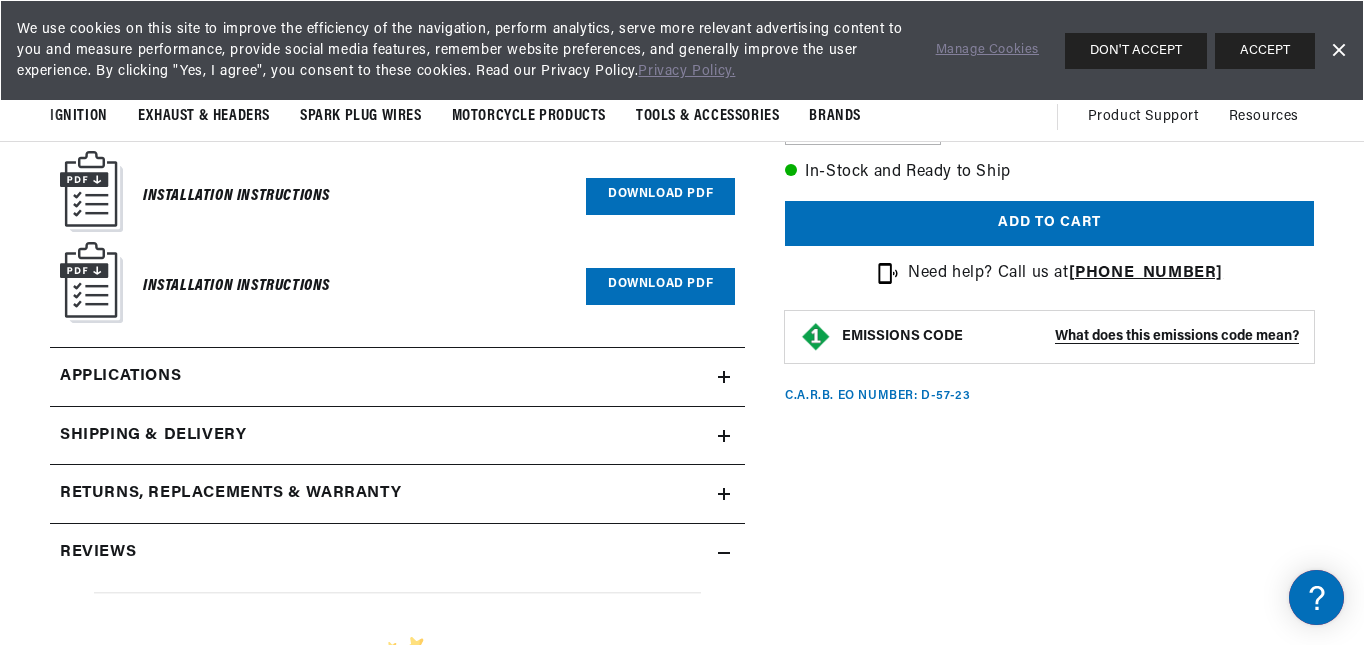 click on "Shipping & Delivery" at bounding box center (384, -884) 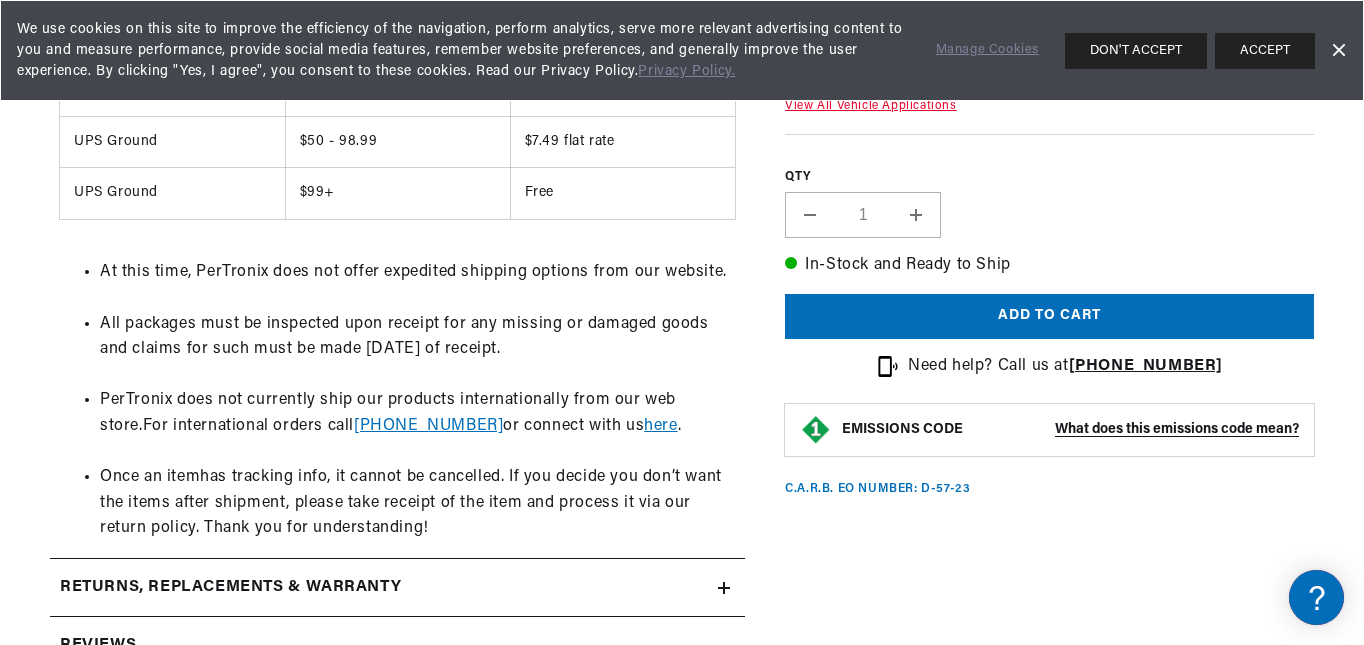 scroll, scrollTop: 2397, scrollLeft: 0, axis: vertical 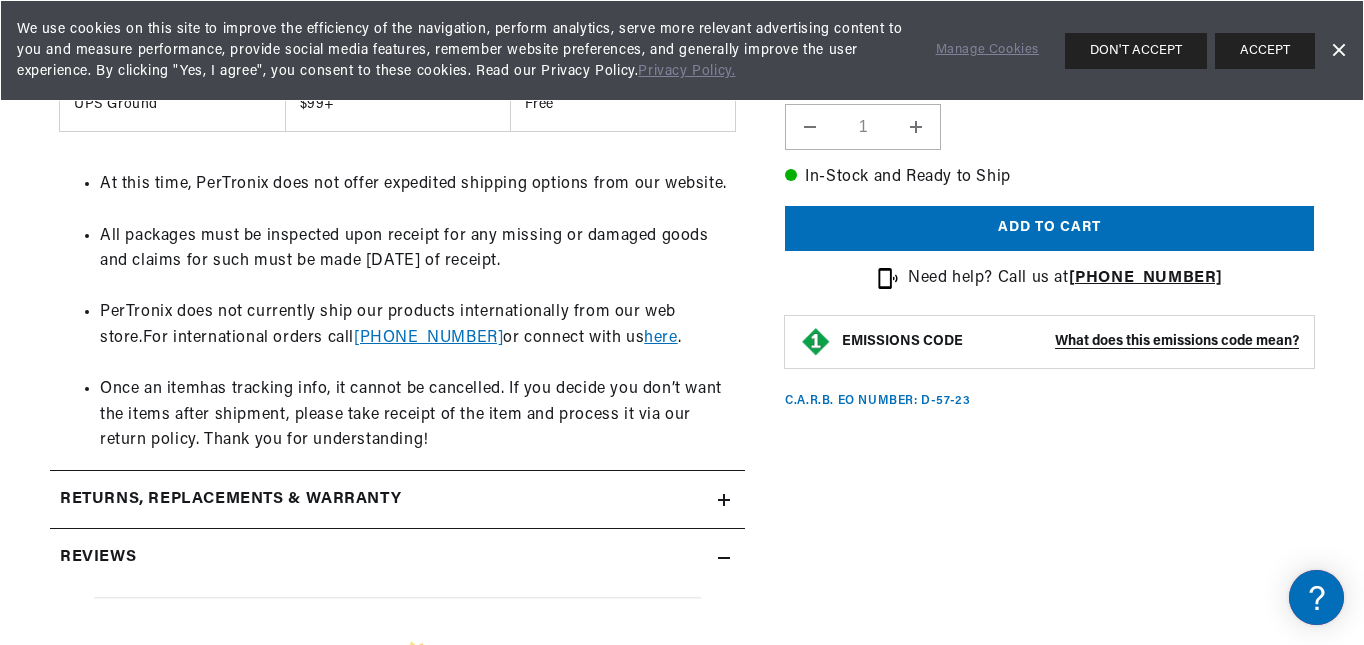 click on "Returns, Replacements & Warranty" at bounding box center (384, -1515) 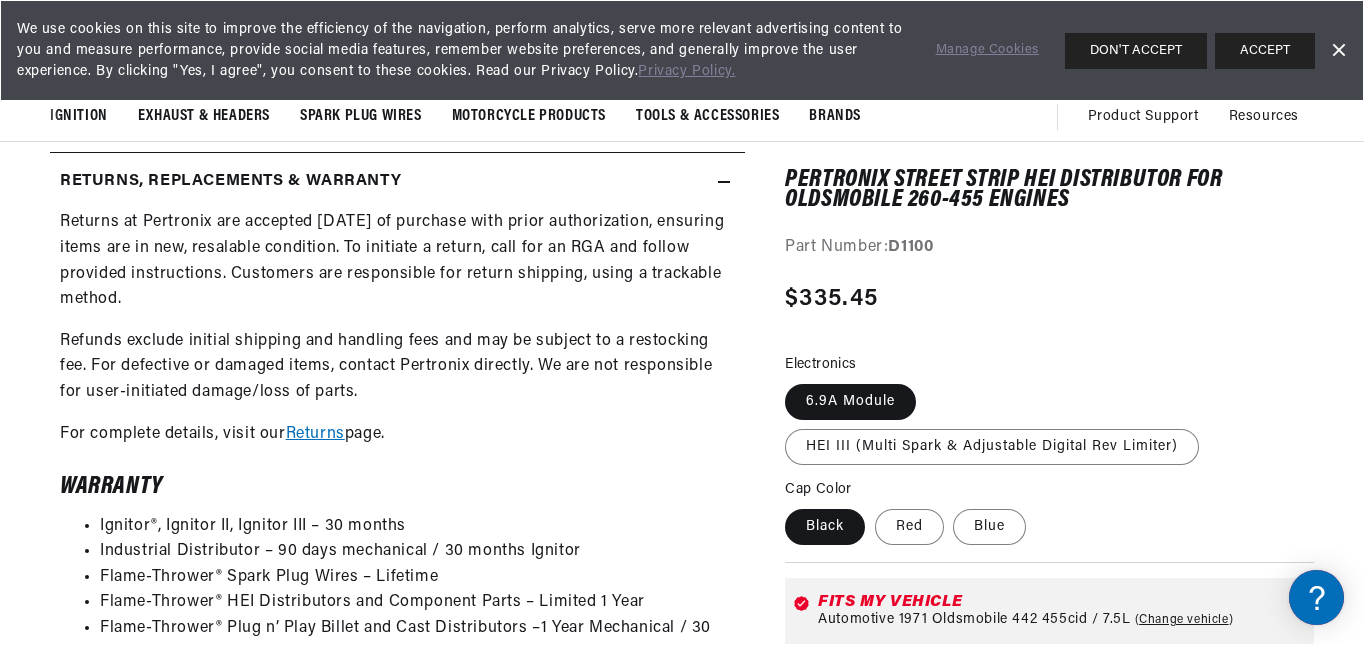 scroll, scrollTop: 2761, scrollLeft: 0, axis: vertical 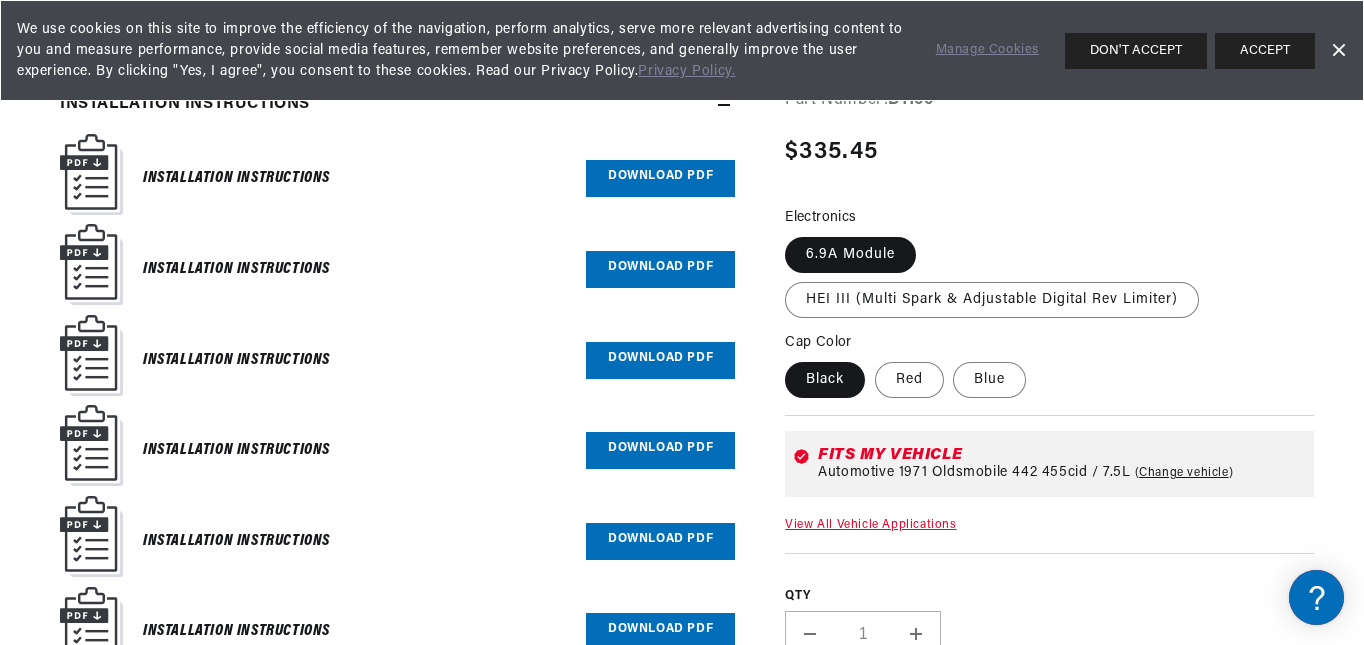 click on "Download PDF" at bounding box center [660, 178] 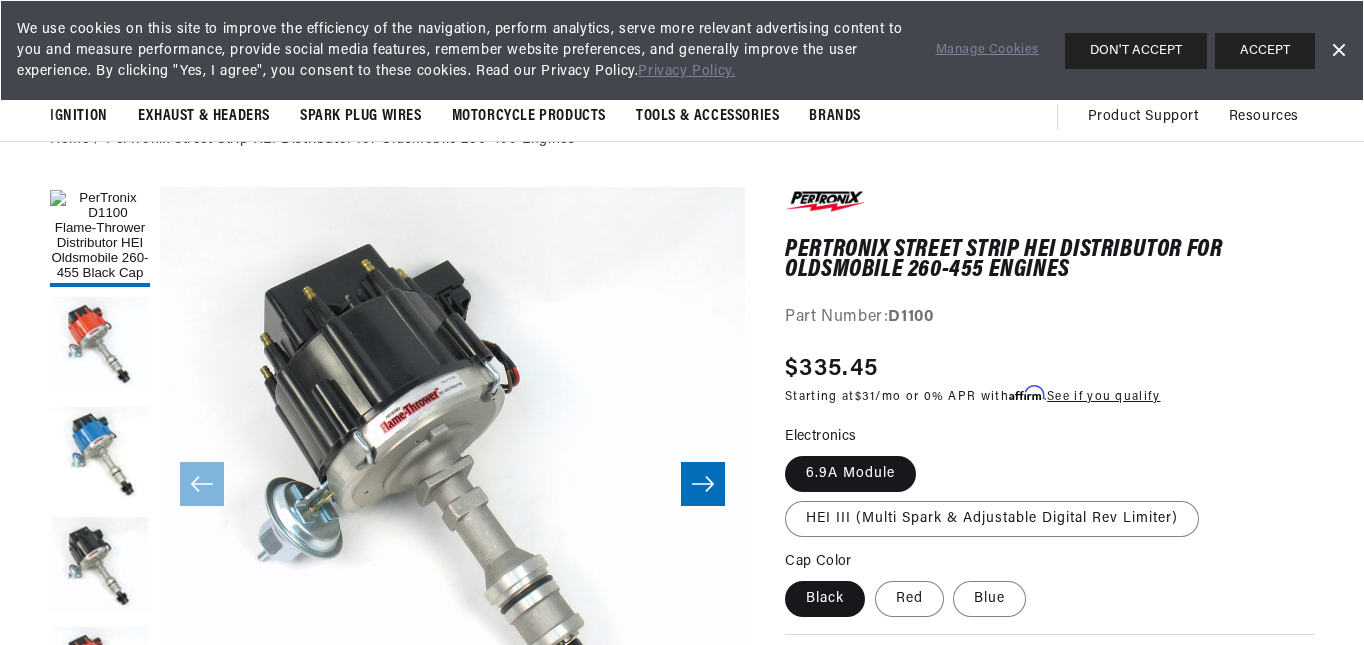 scroll, scrollTop: 112, scrollLeft: 0, axis: vertical 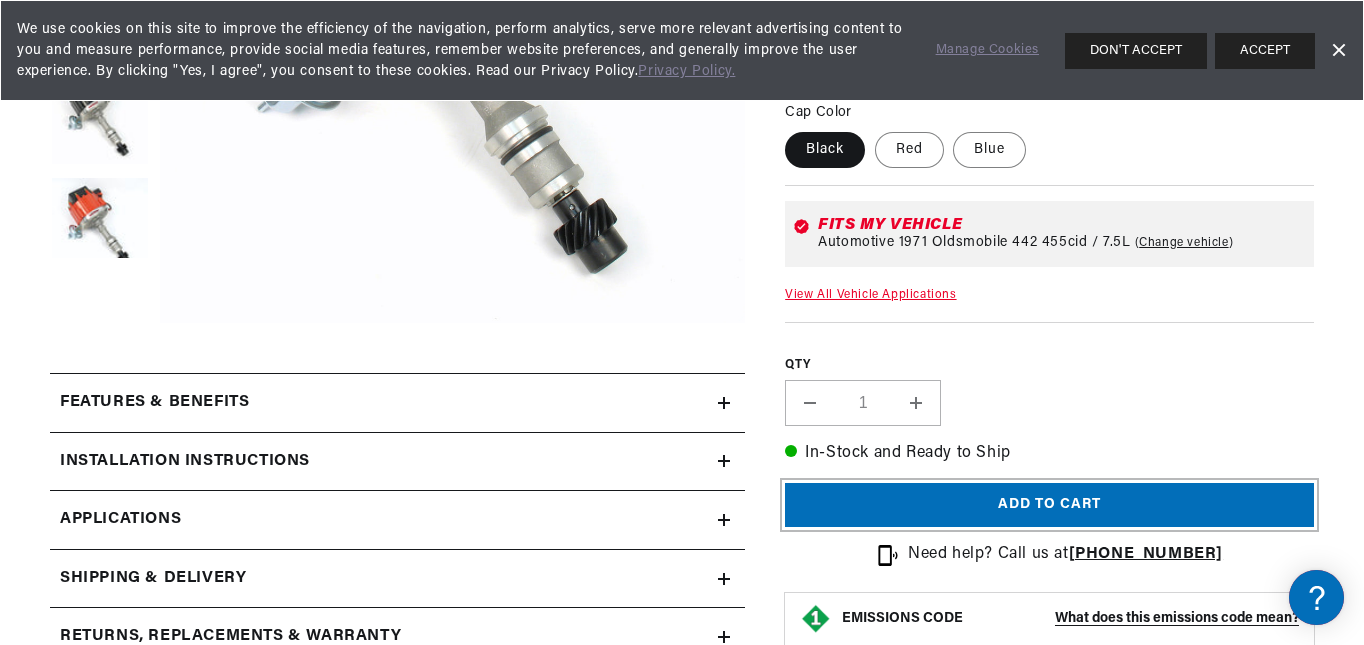 click on "Add to cart" at bounding box center [1049, 505] 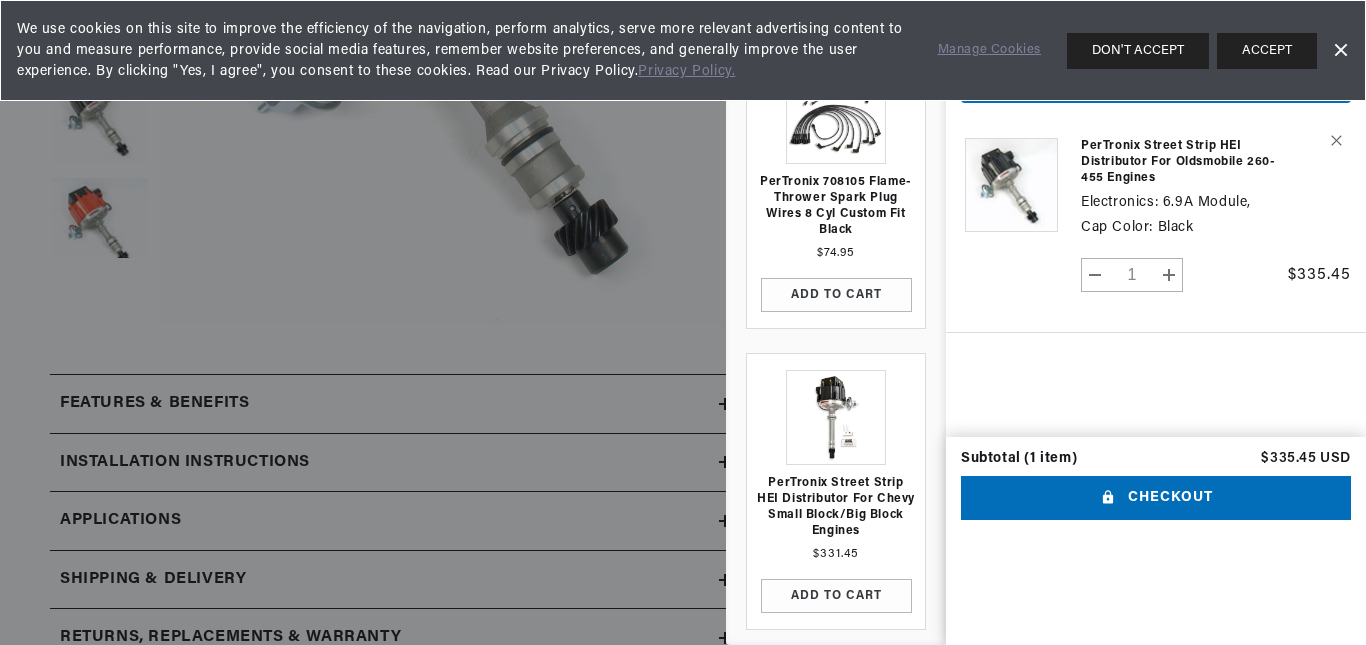 scroll, scrollTop: 0, scrollLeft: 2362, axis: horizontal 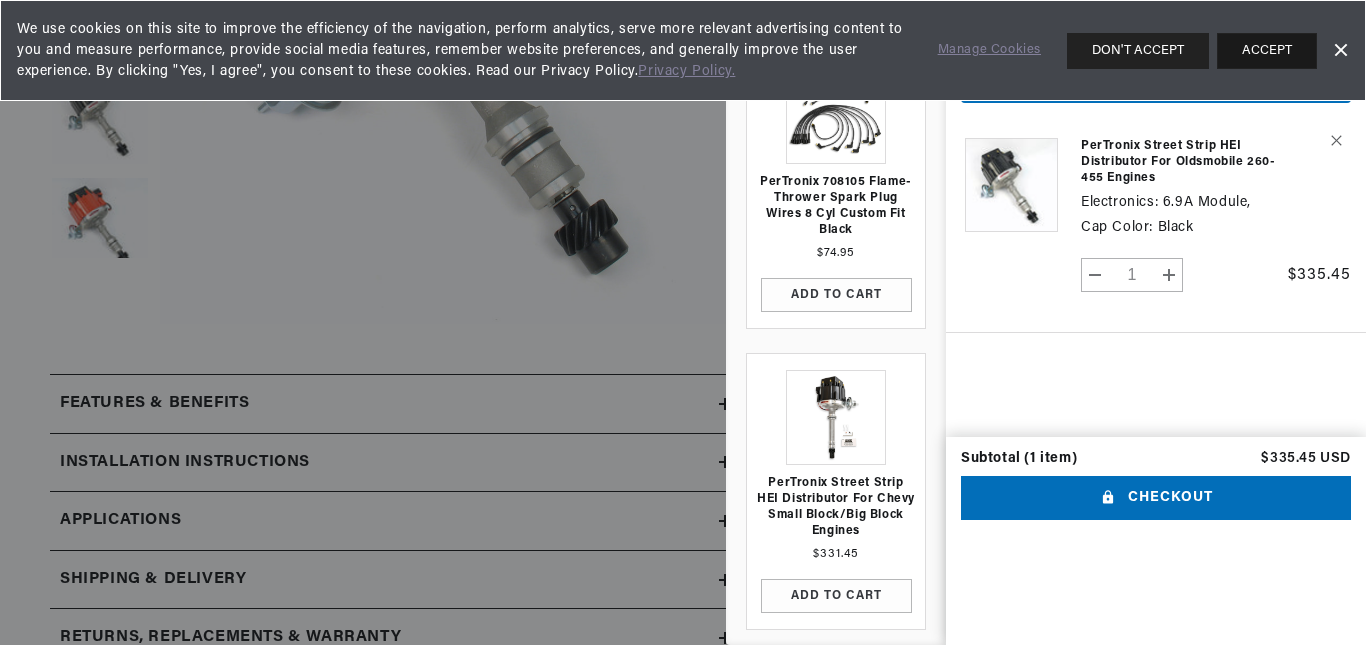 click on "ACCEPT" at bounding box center [1267, 51] 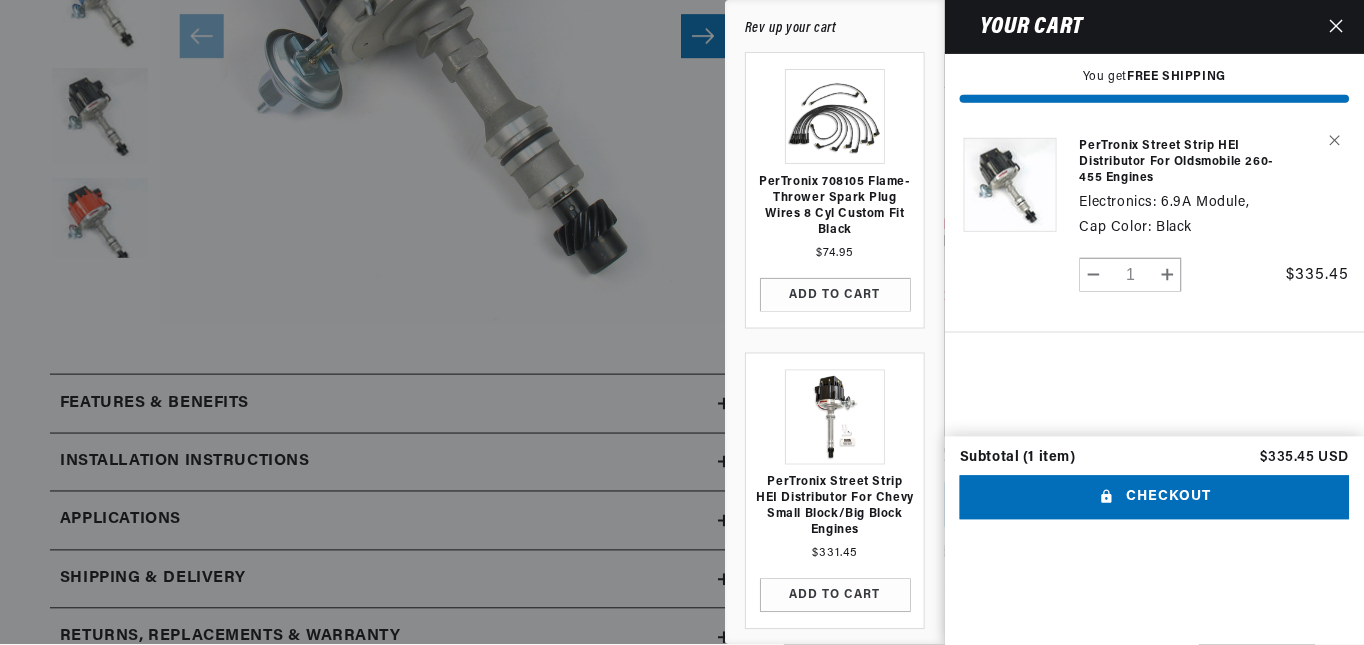 scroll, scrollTop: 0, scrollLeft: 0, axis: both 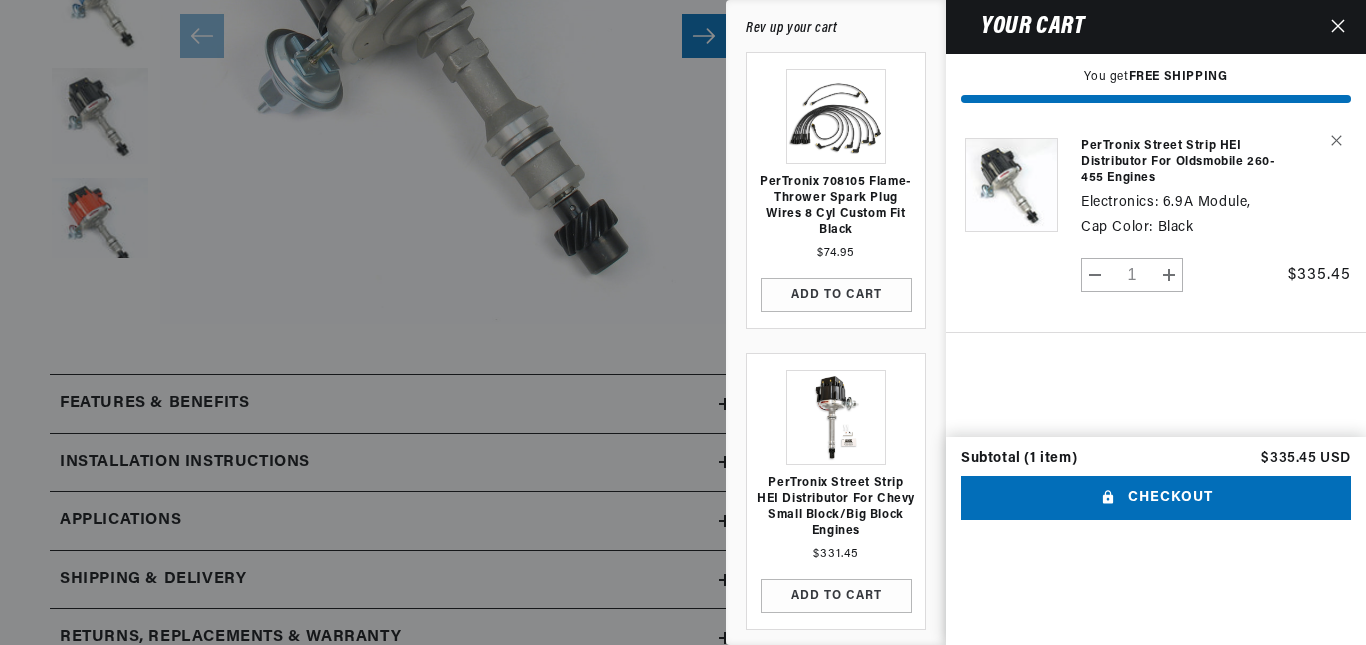click at bounding box center [1338, 27] 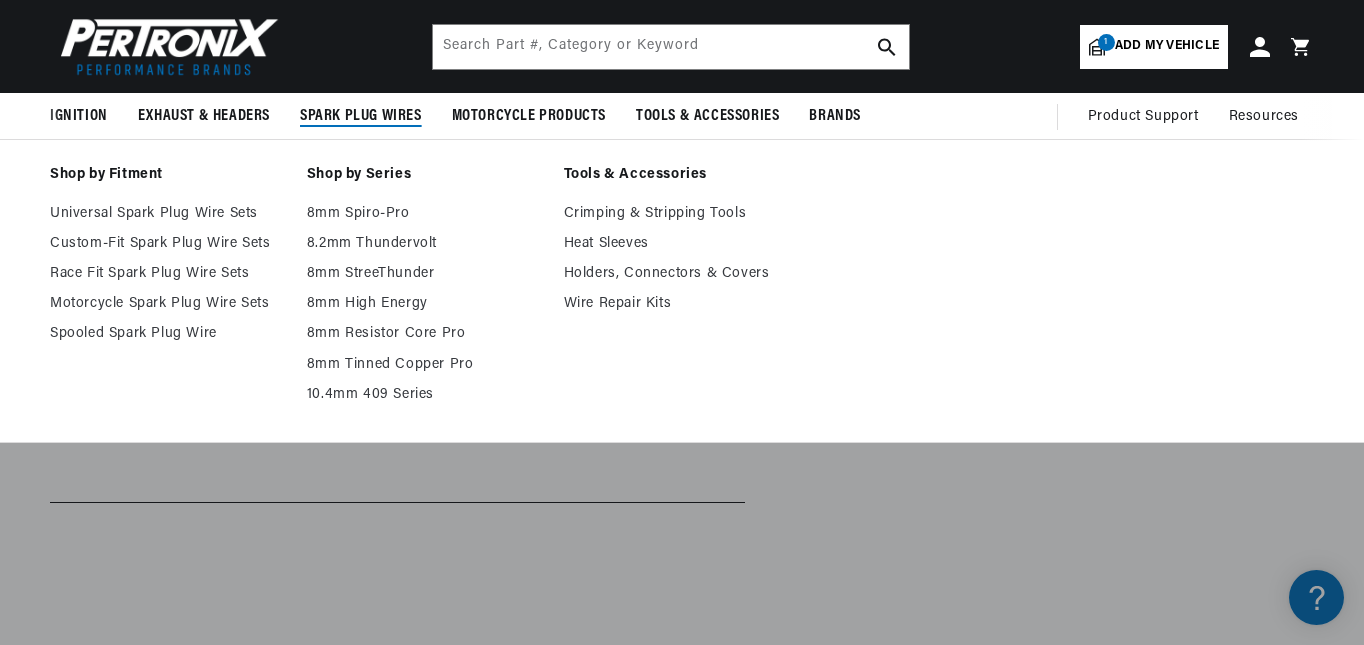 scroll, scrollTop: 1027, scrollLeft: 0, axis: vertical 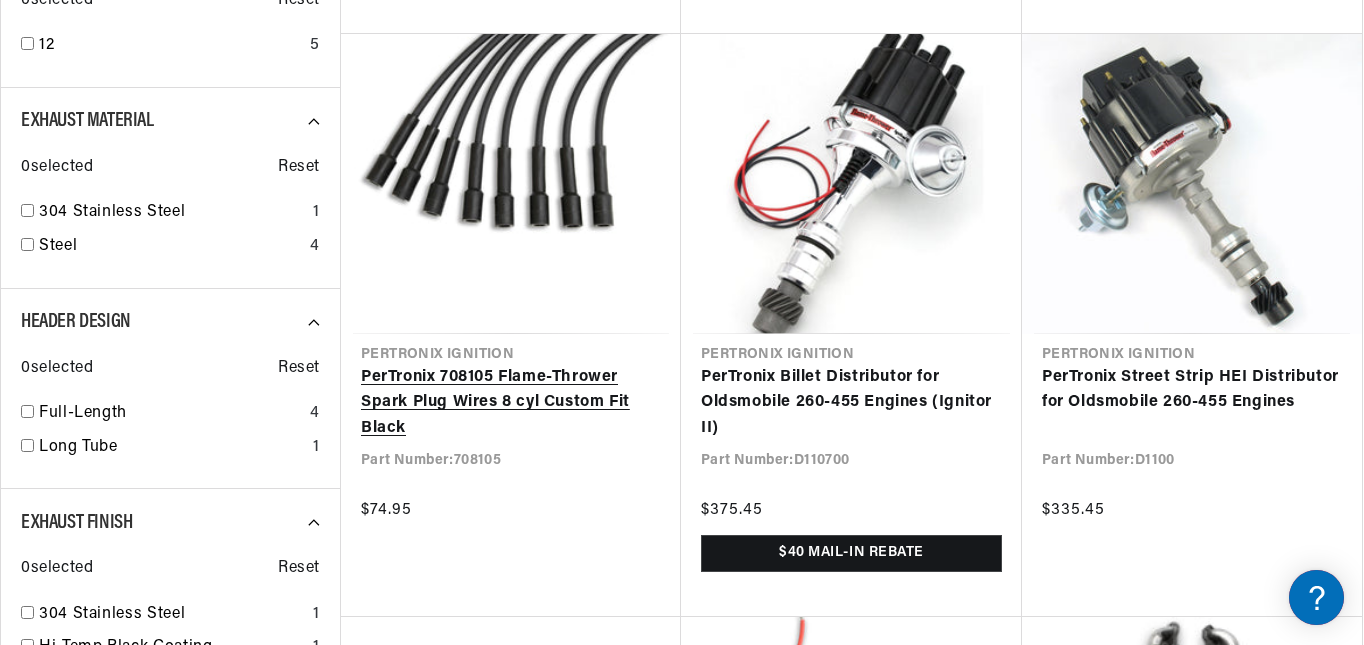 click on "PerTronix 708105 Flame-Thrower Spark Plug Wires 8 cyl Custom Fit Black" at bounding box center (511, 403) 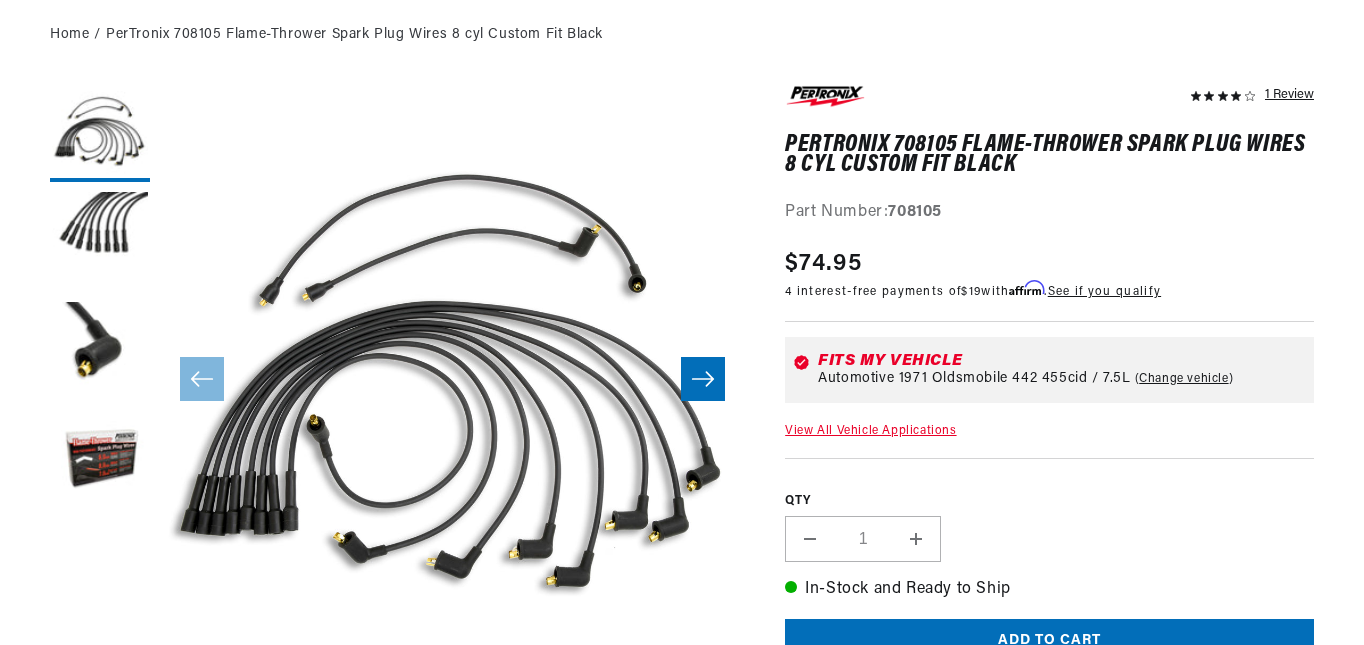 scroll, scrollTop: 270, scrollLeft: 0, axis: vertical 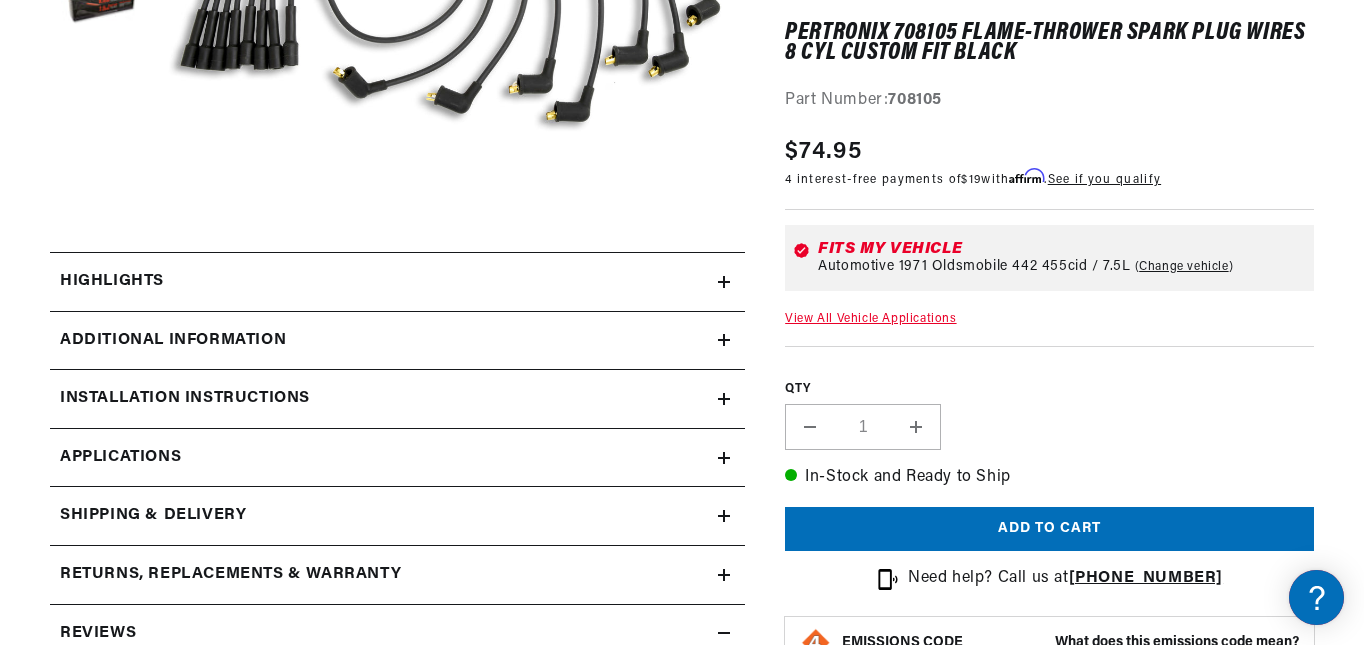 click 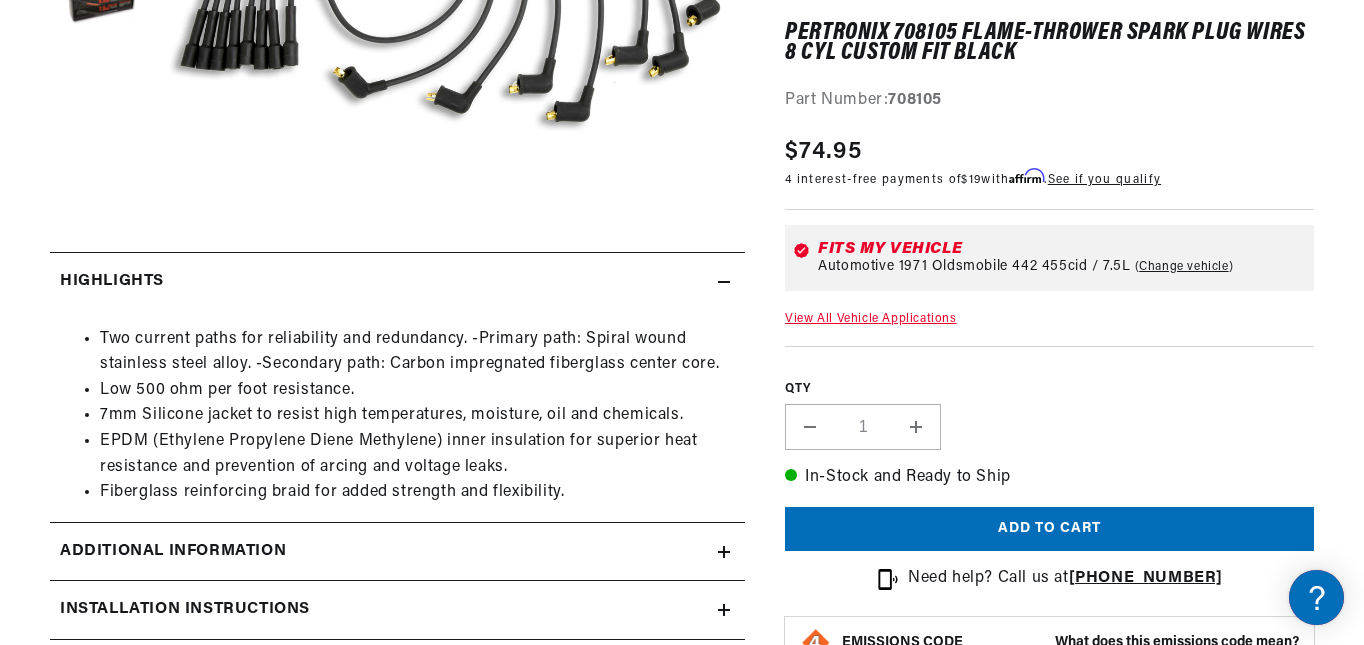 scroll, scrollTop: 0, scrollLeft: 276, axis: horizontal 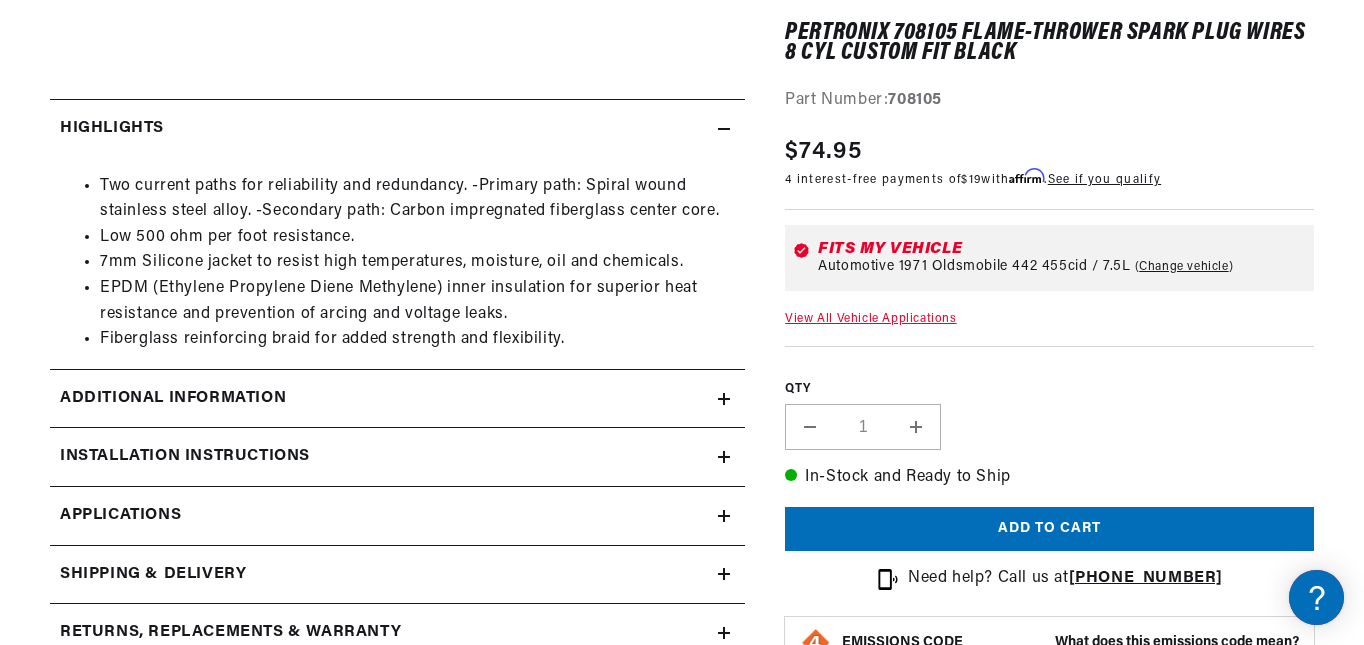click on "Additional Information" at bounding box center [397, 129] 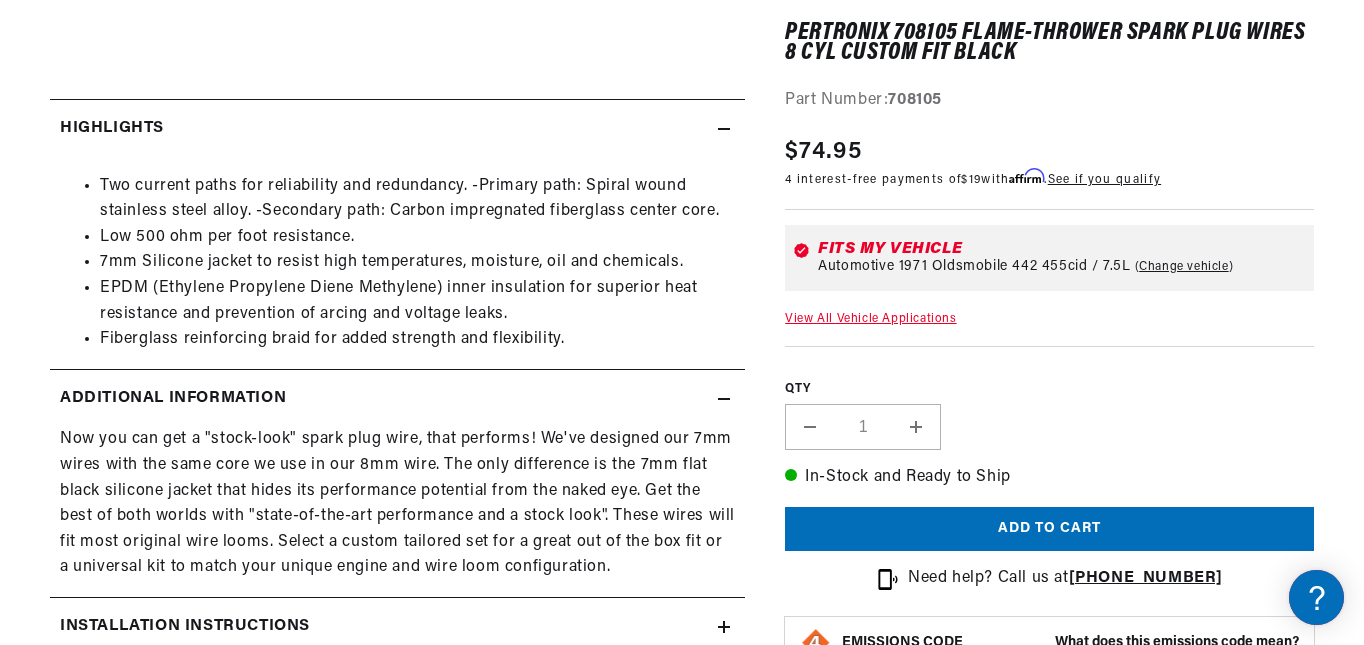 scroll, scrollTop: 0, scrollLeft: 0, axis: both 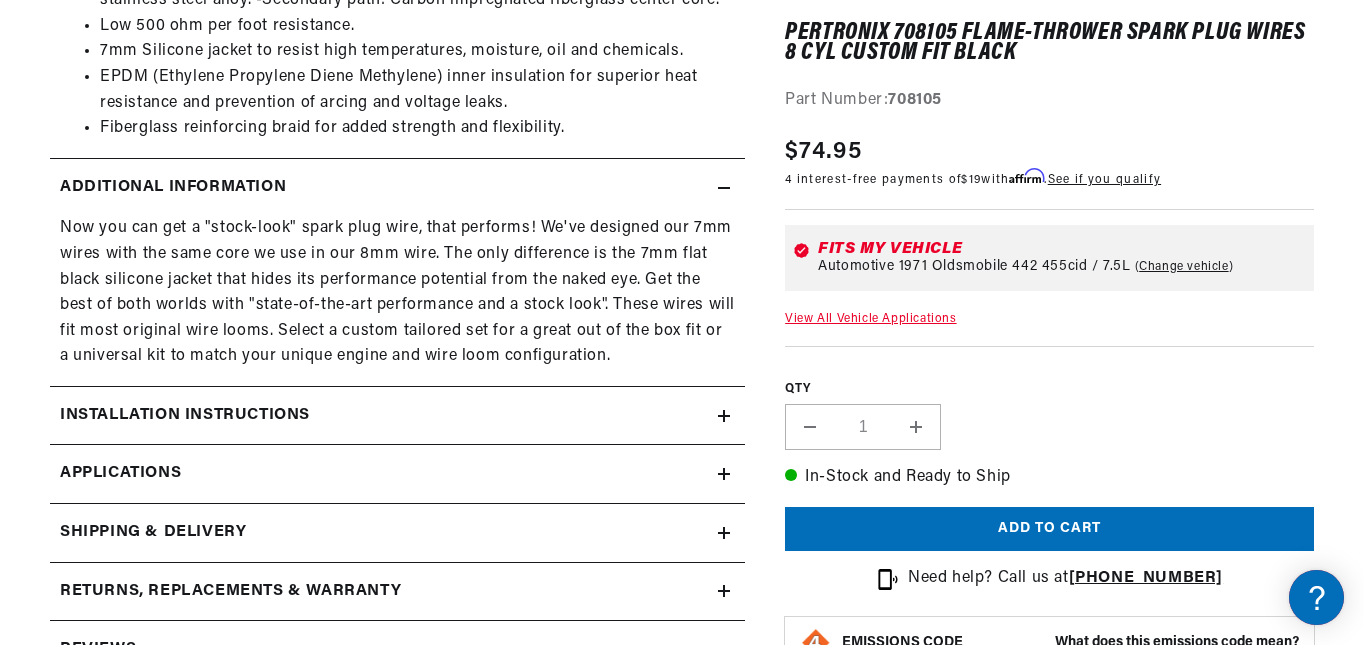 click on "Installation instructions" at bounding box center (384, -82) 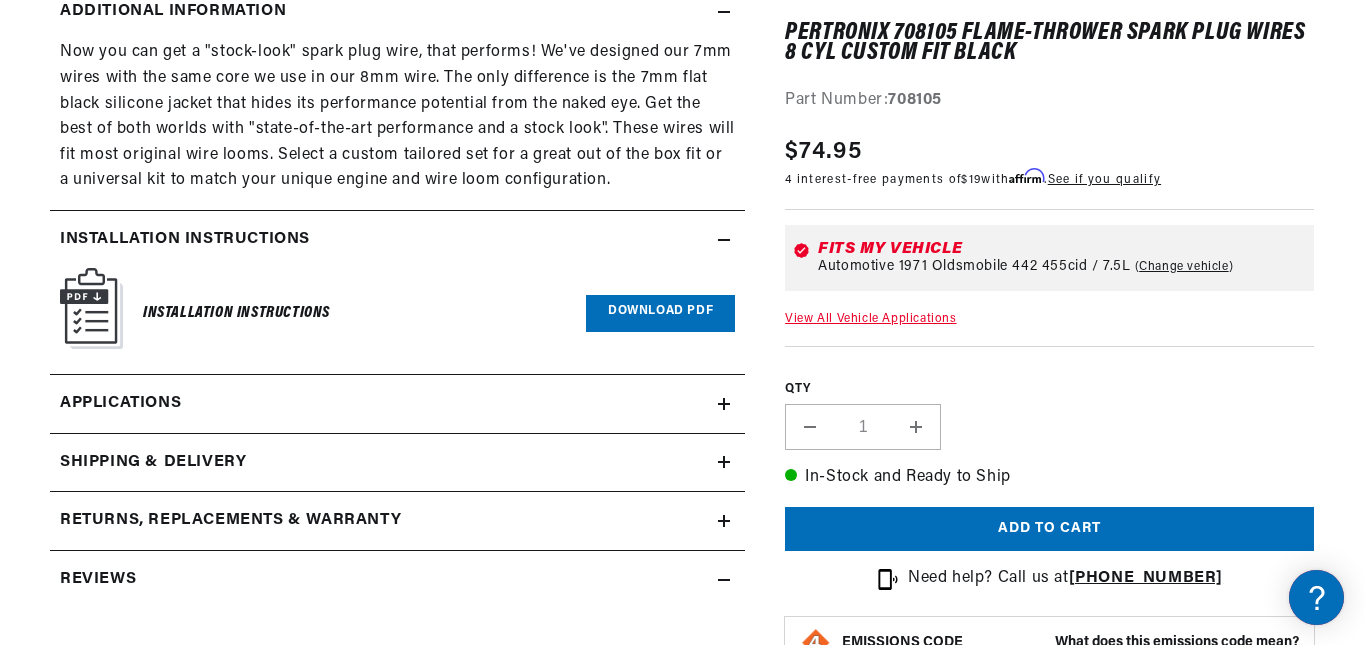 scroll, scrollTop: 1244, scrollLeft: 0, axis: vertical 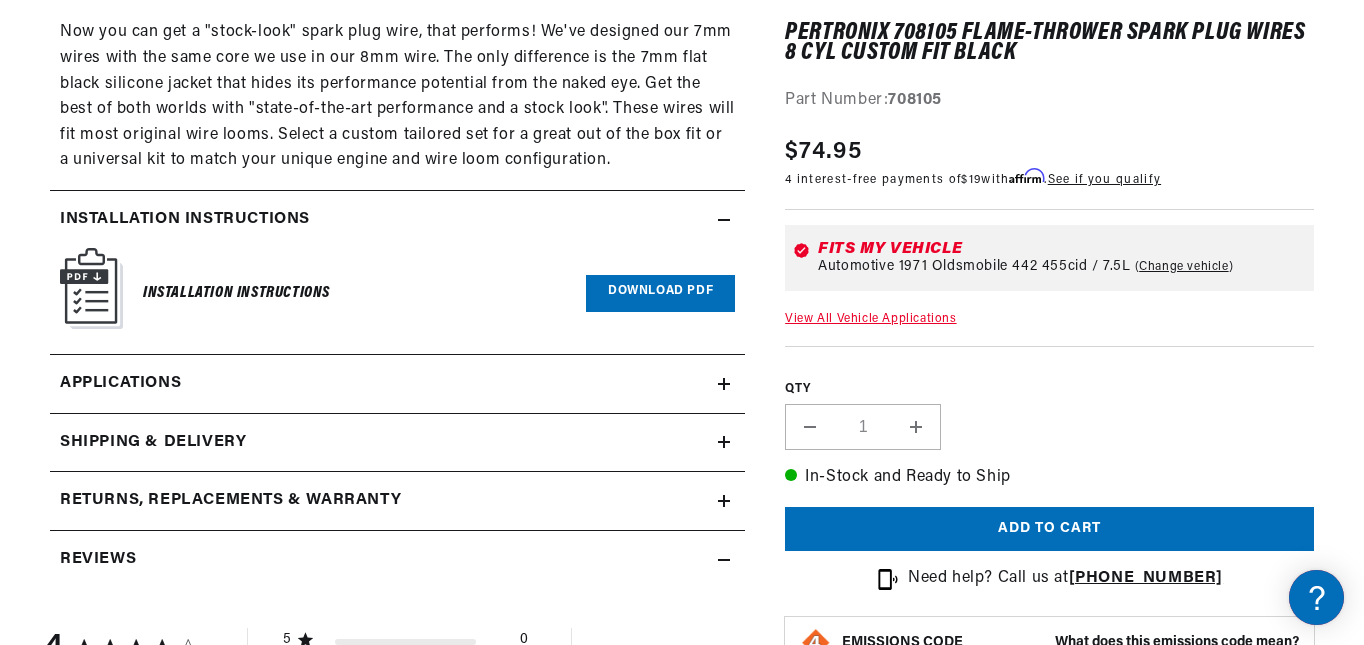 click on "Download PDF" at bounding box center [660, 293] 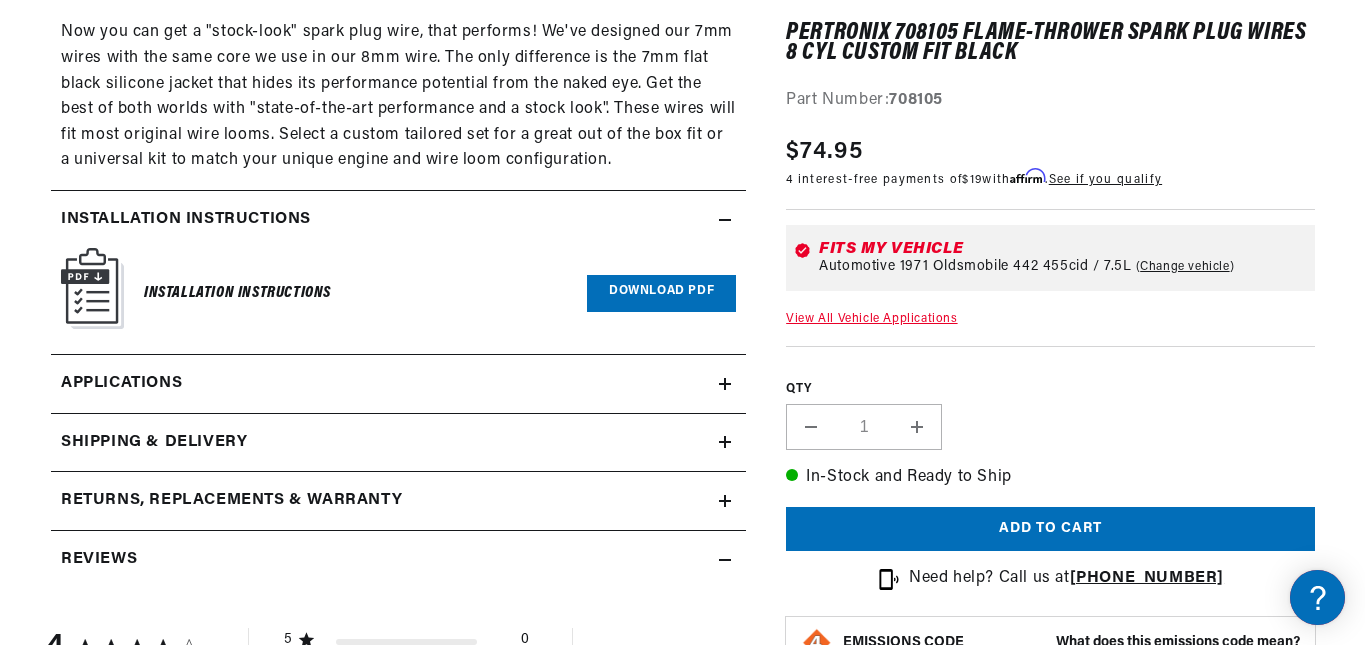 scroll, scrollTop: 0, scrollLeft: 2362, axis: horizontal 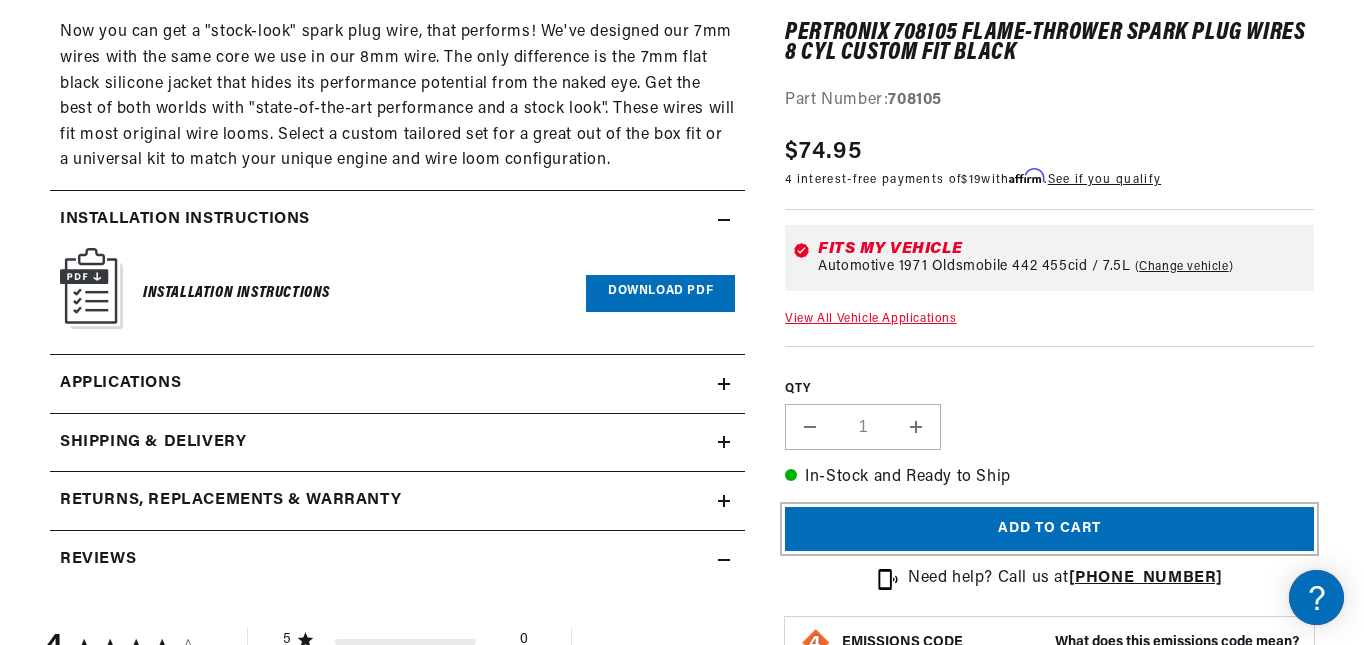 click on "Add to cart" at bounding box center (1049, 529) 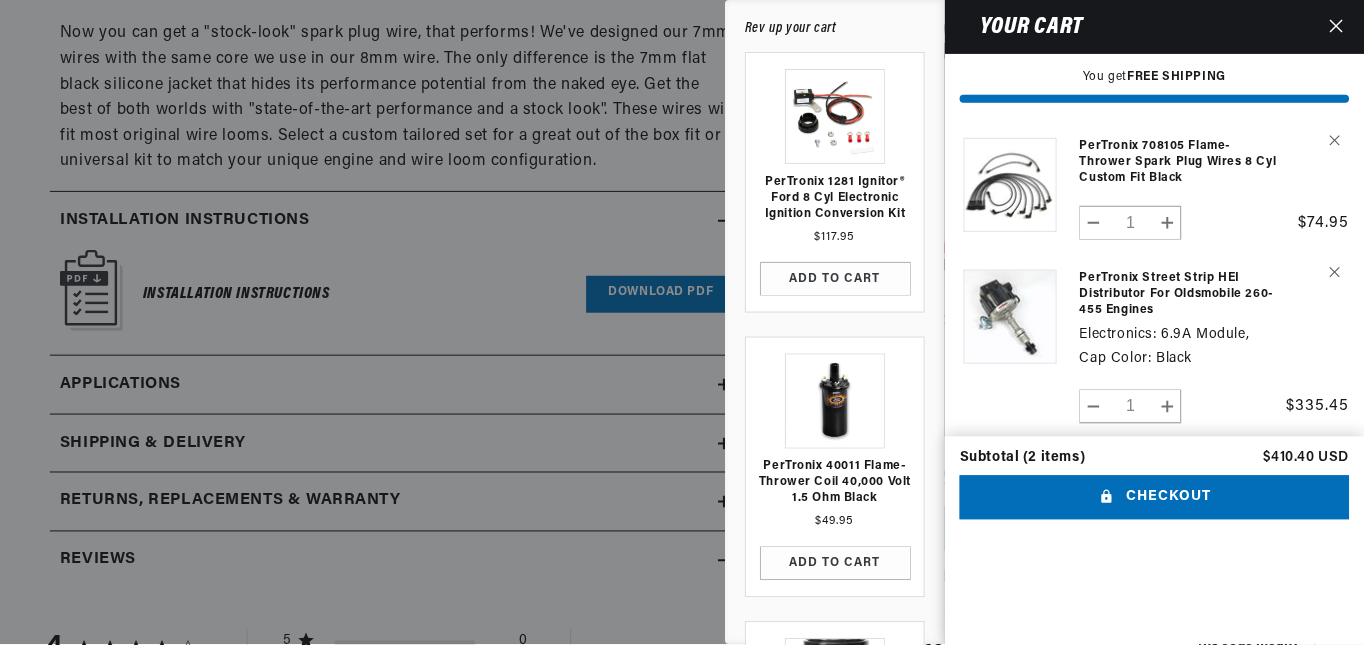 scroll, scrollTop: 0, scrollLeft: 0, axis: both 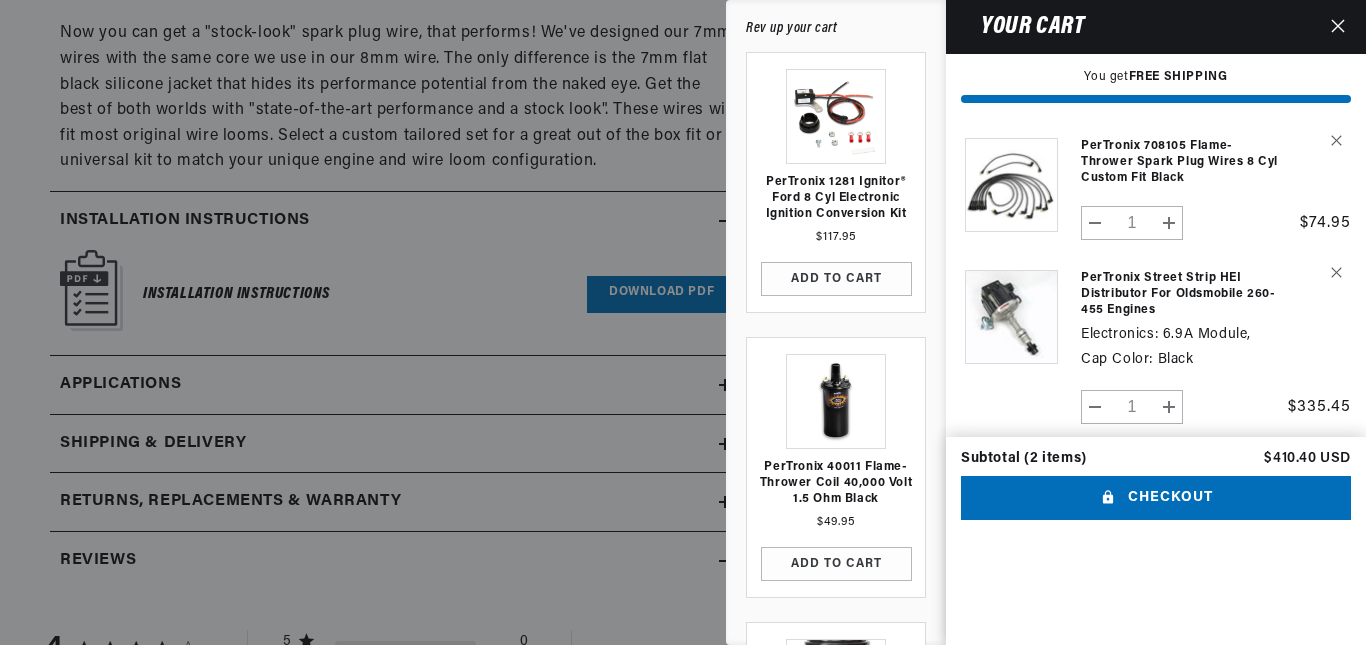 click 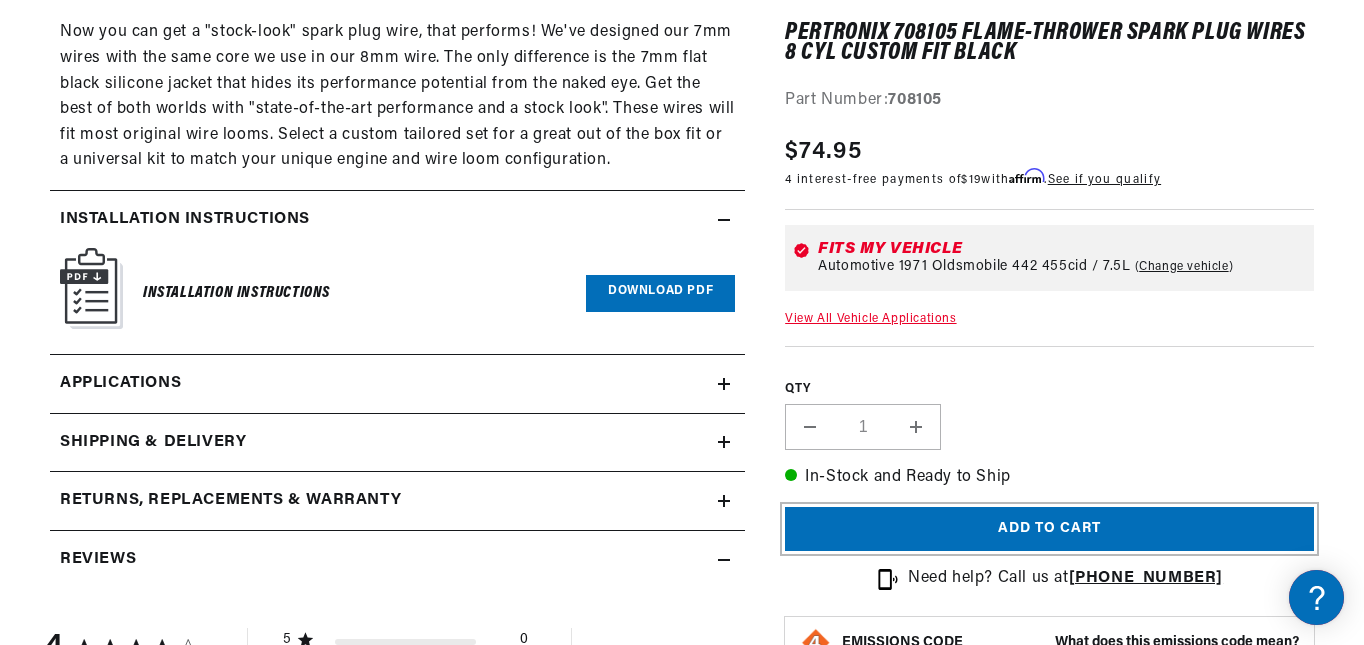 scroll, scrollTop: 0, scrollLeft: 1181, axis: horizontal 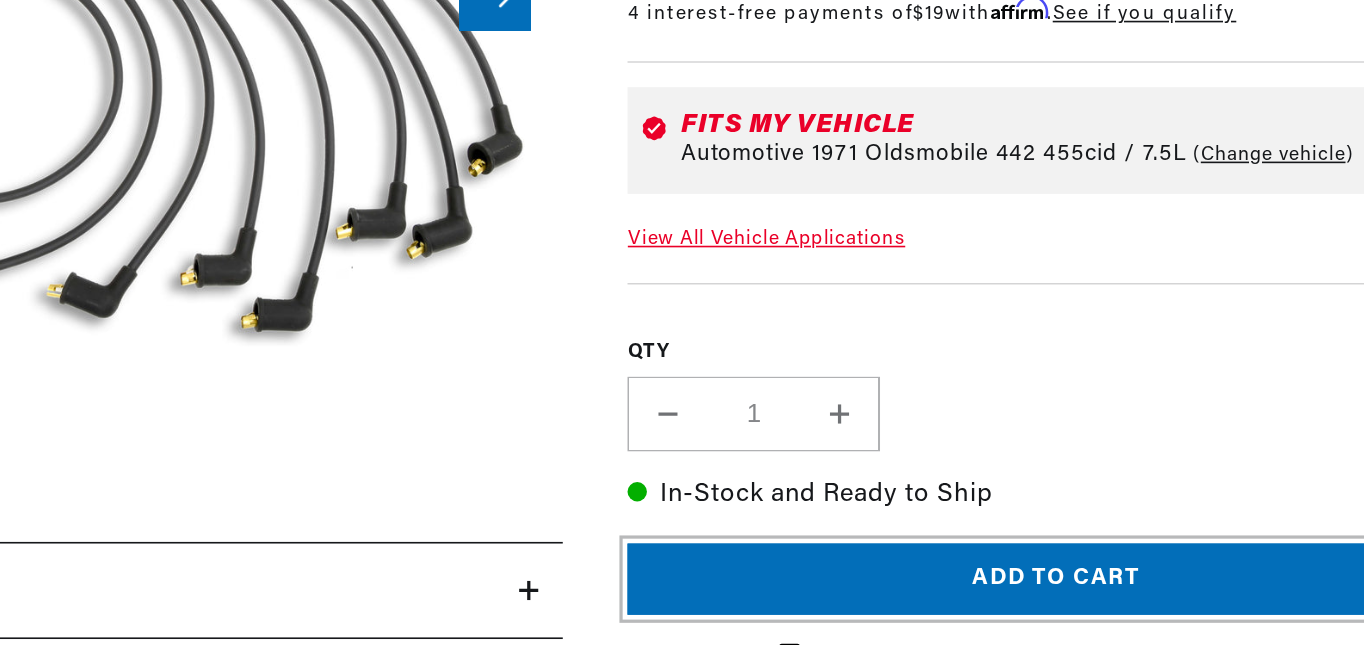 click on "Add to cart" at bounding box center (1049, 529) 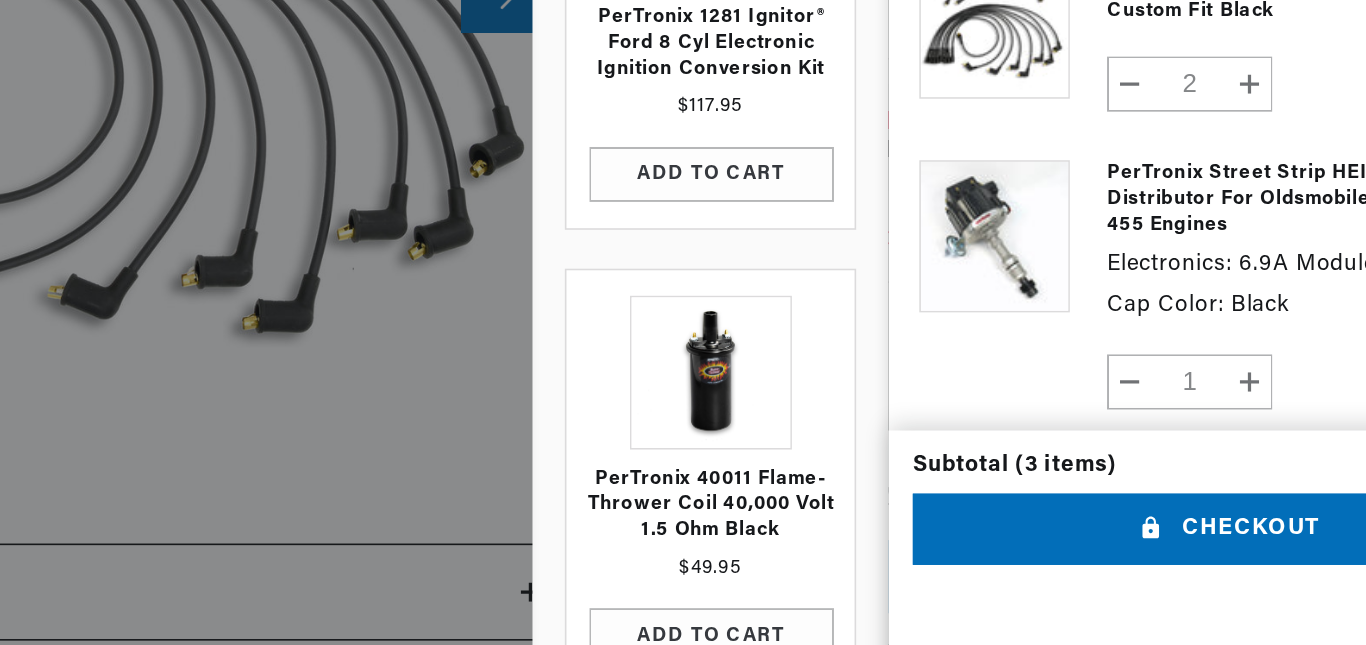 scroll, scrollTop: 0, scrollLeft: 2362, axis: horizontal 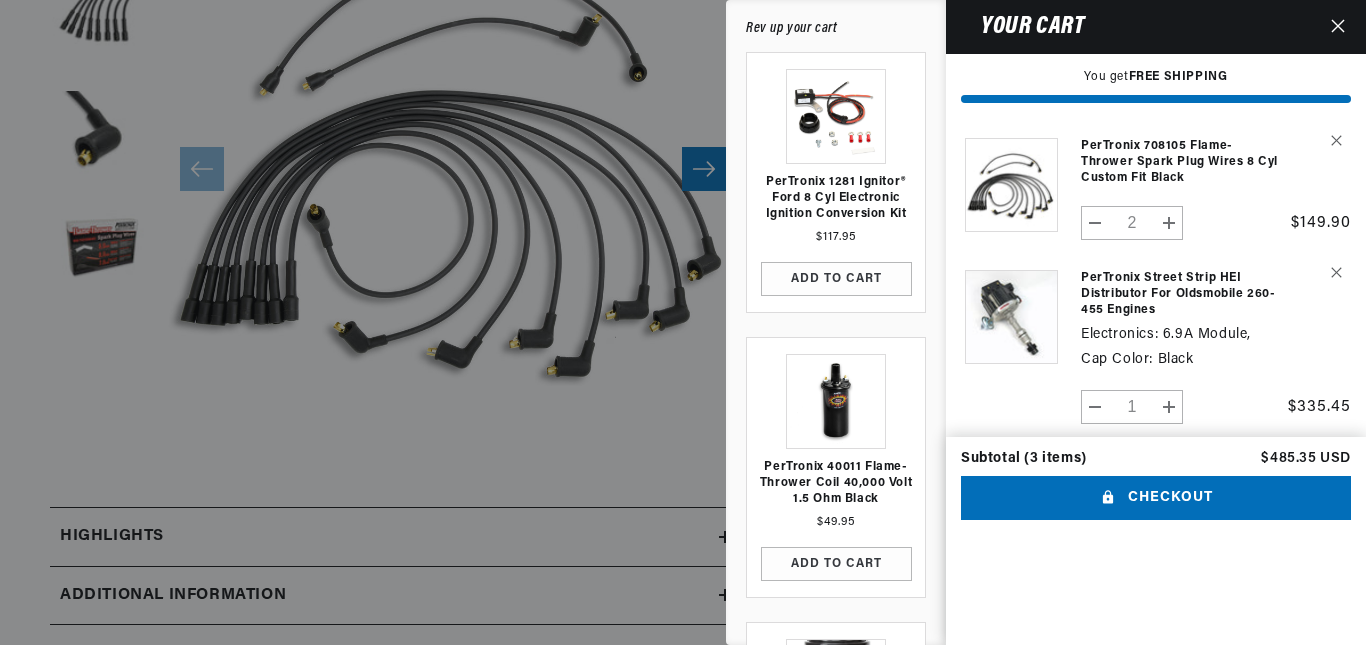 click at bounding box center [1338, 27] 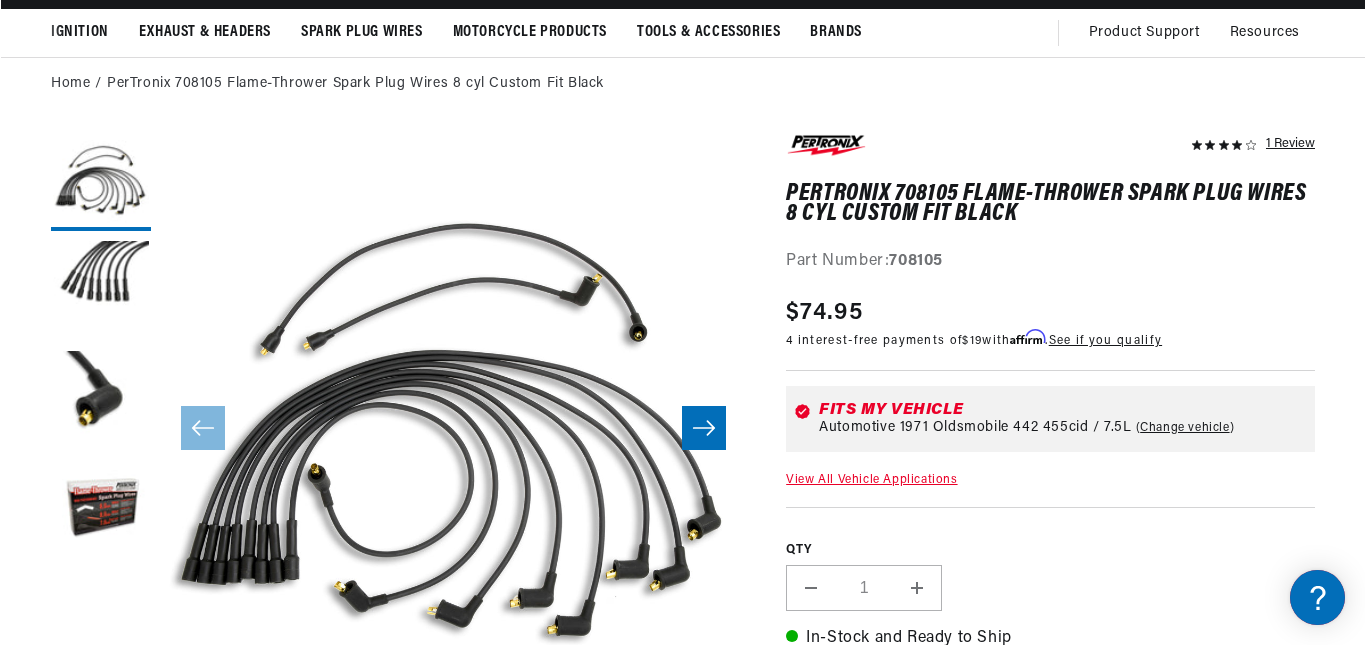 scroll, scrollTop: 0, scrollLeft: 0, axis: both 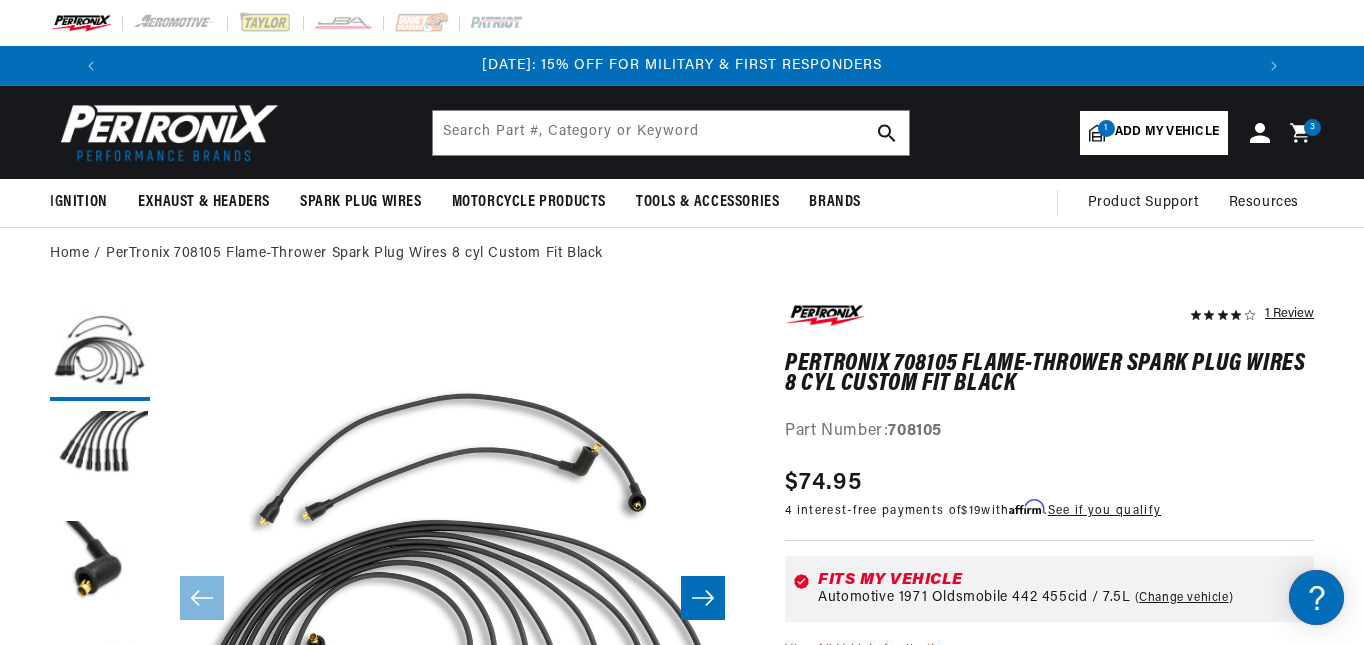 click on "3" at bounding box center (1313, 127) 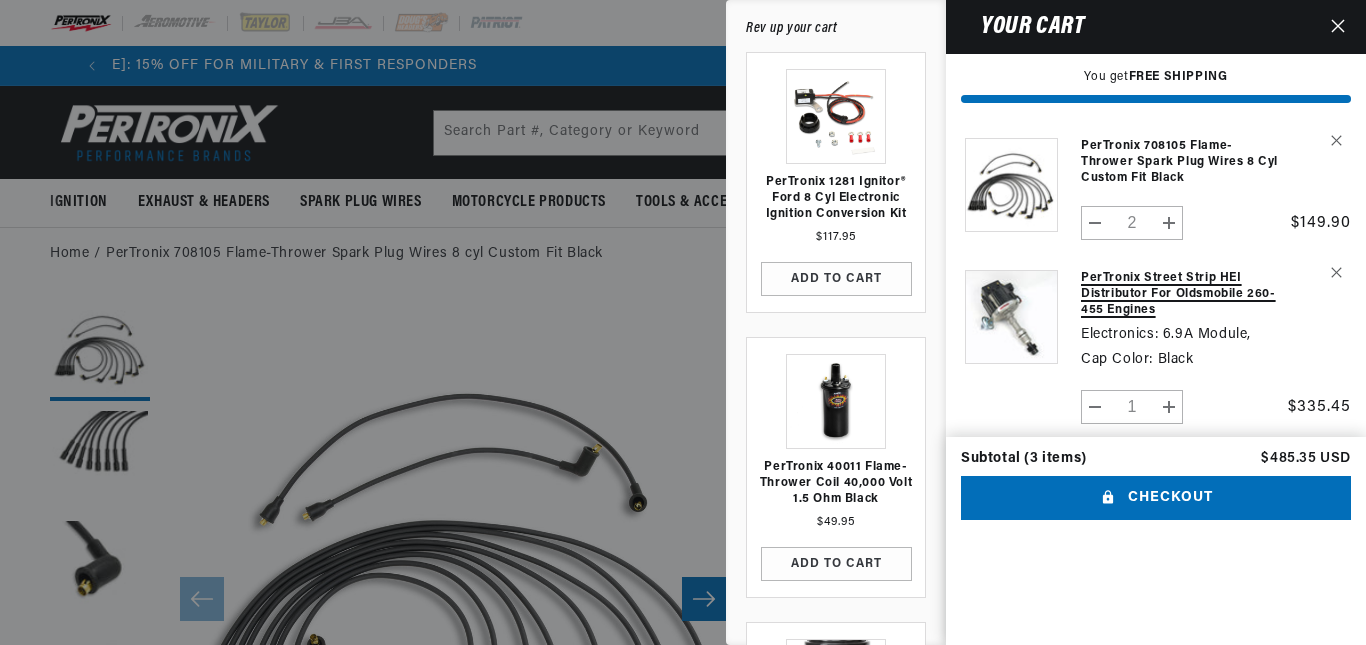 scroll, scrollTop: 0, scrollLeft: 1159, axis: horizontal 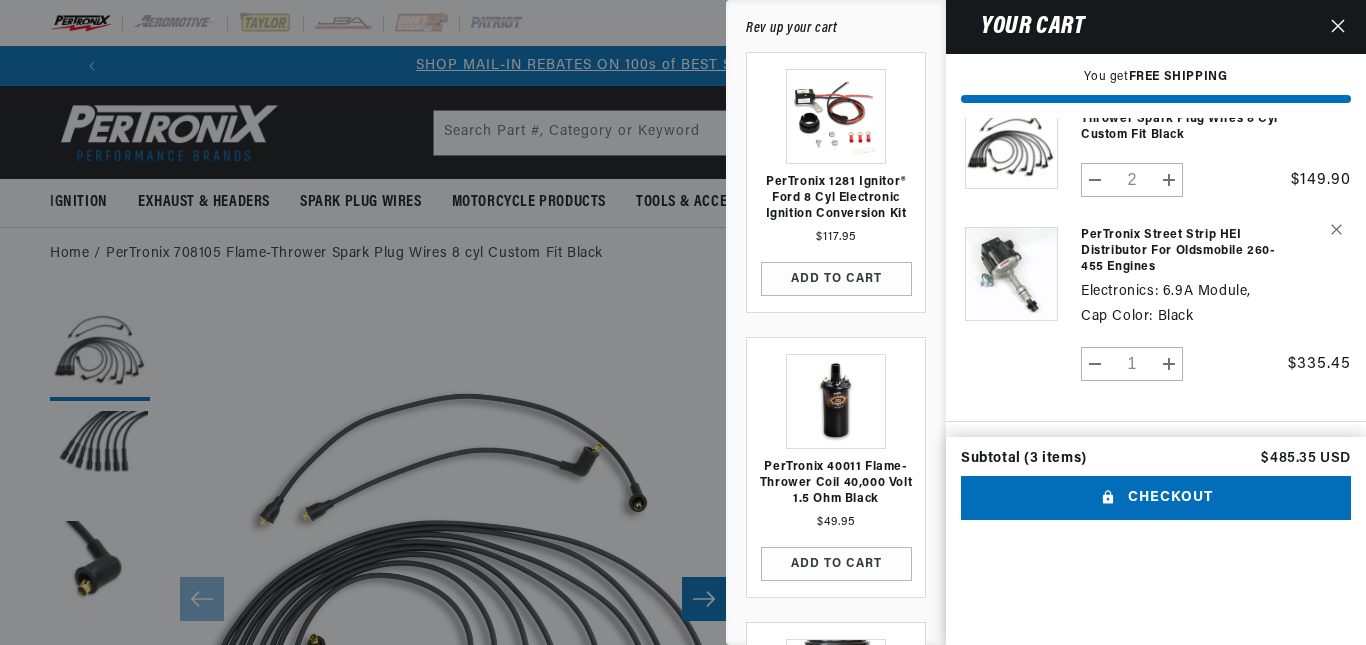 click on "Decrease quantity for PerTronix 708105 Flame-Thrower Spark Plug Wires 8 cyl Custom Fit Black" at bounding box center [1095, 180] 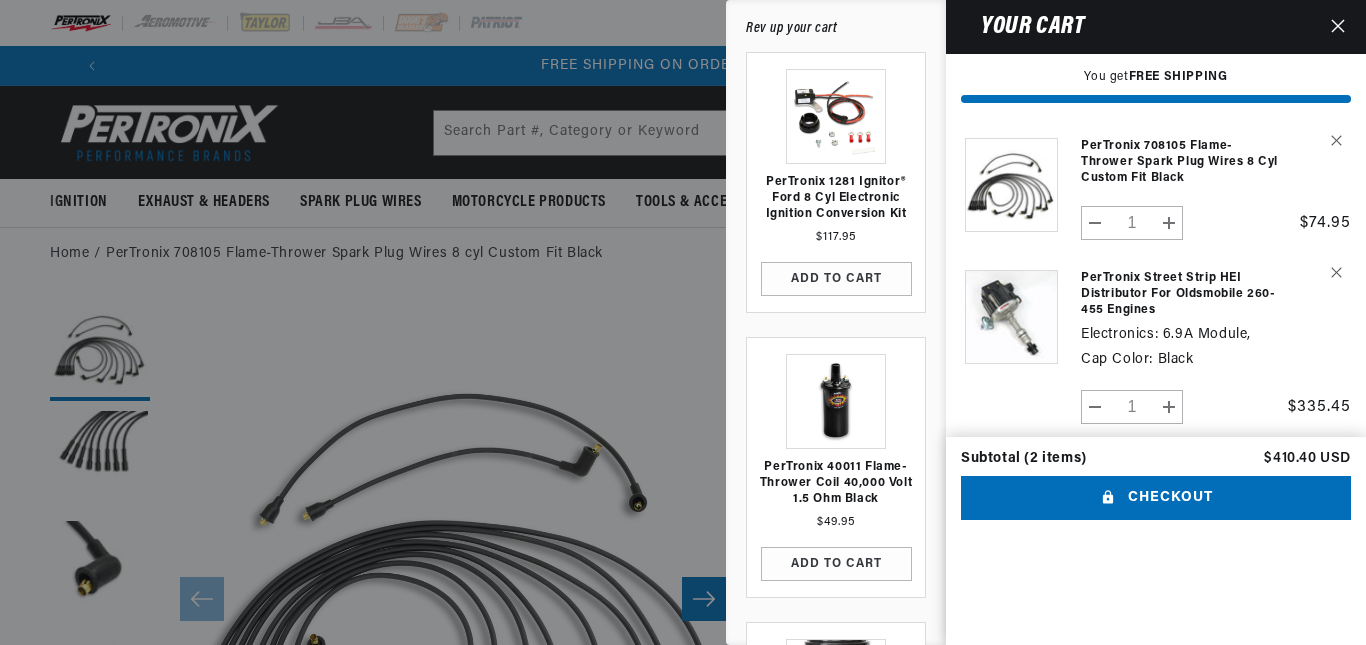 scroll, scrollTop: 0, scrollLeft: 2362, axis: horizontal 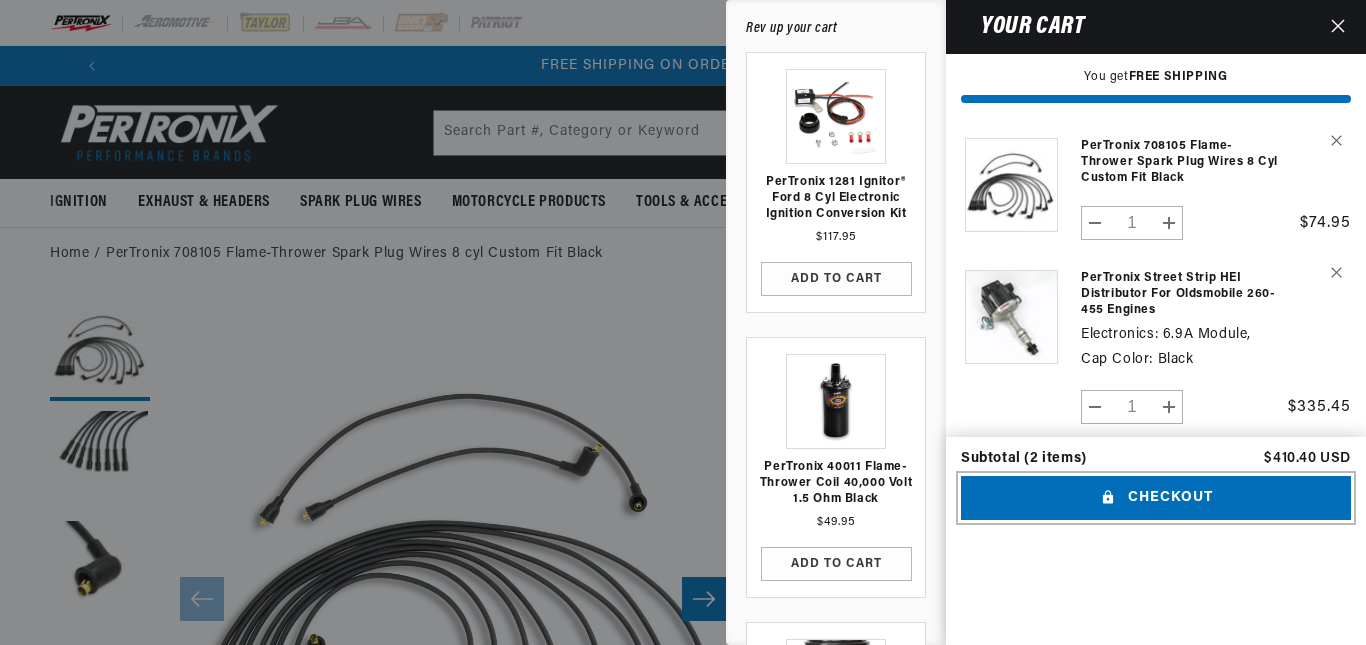 click on "Checkout" at bounding box center [1156, 498] 